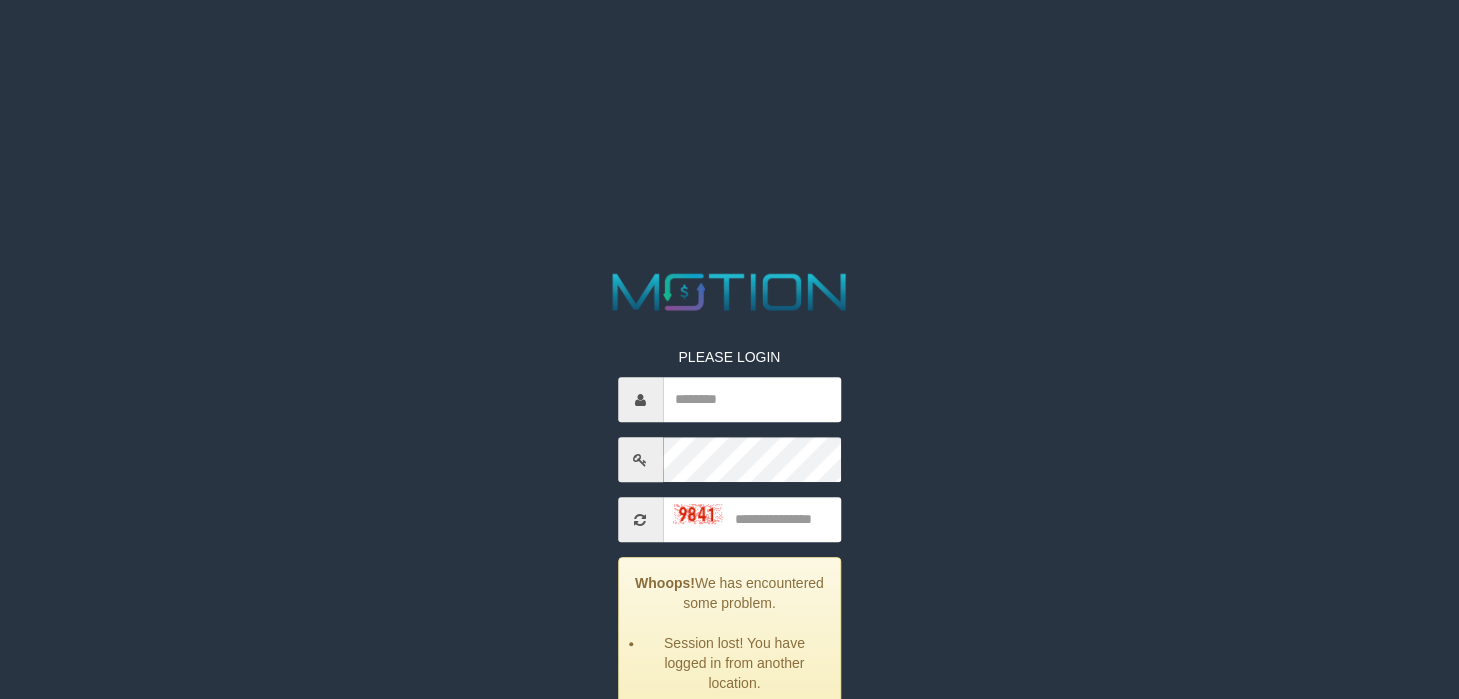 scroll, scrollTop: 0, scrollLeft: 0, axis: both 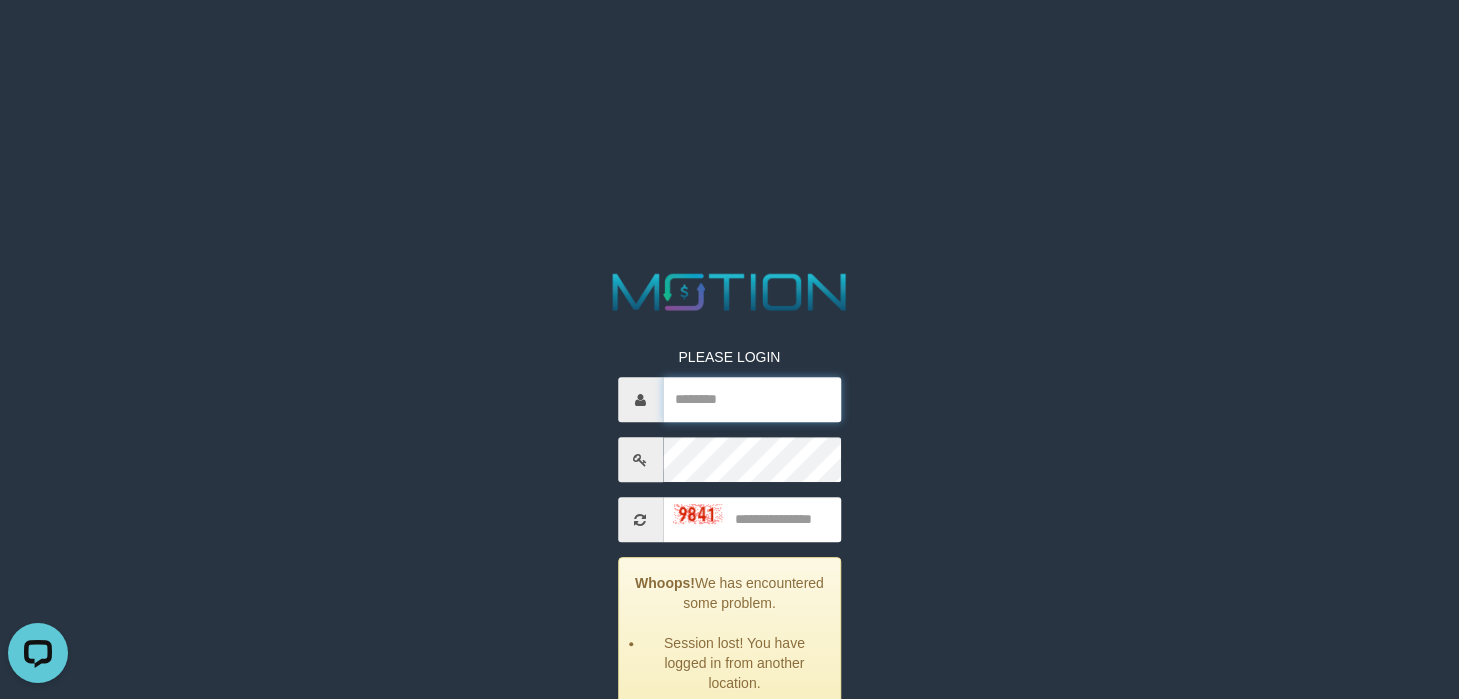 click at bounding box center (752, 399) 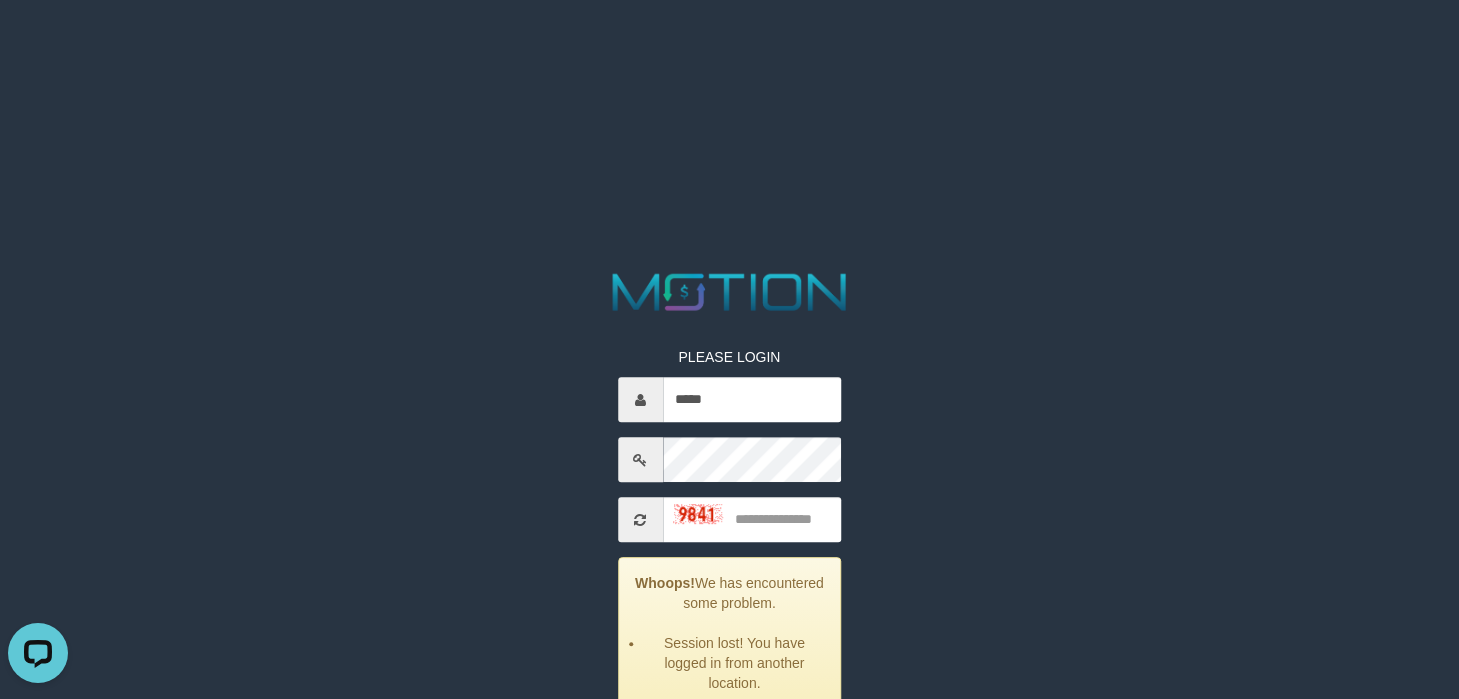 type on "*****" 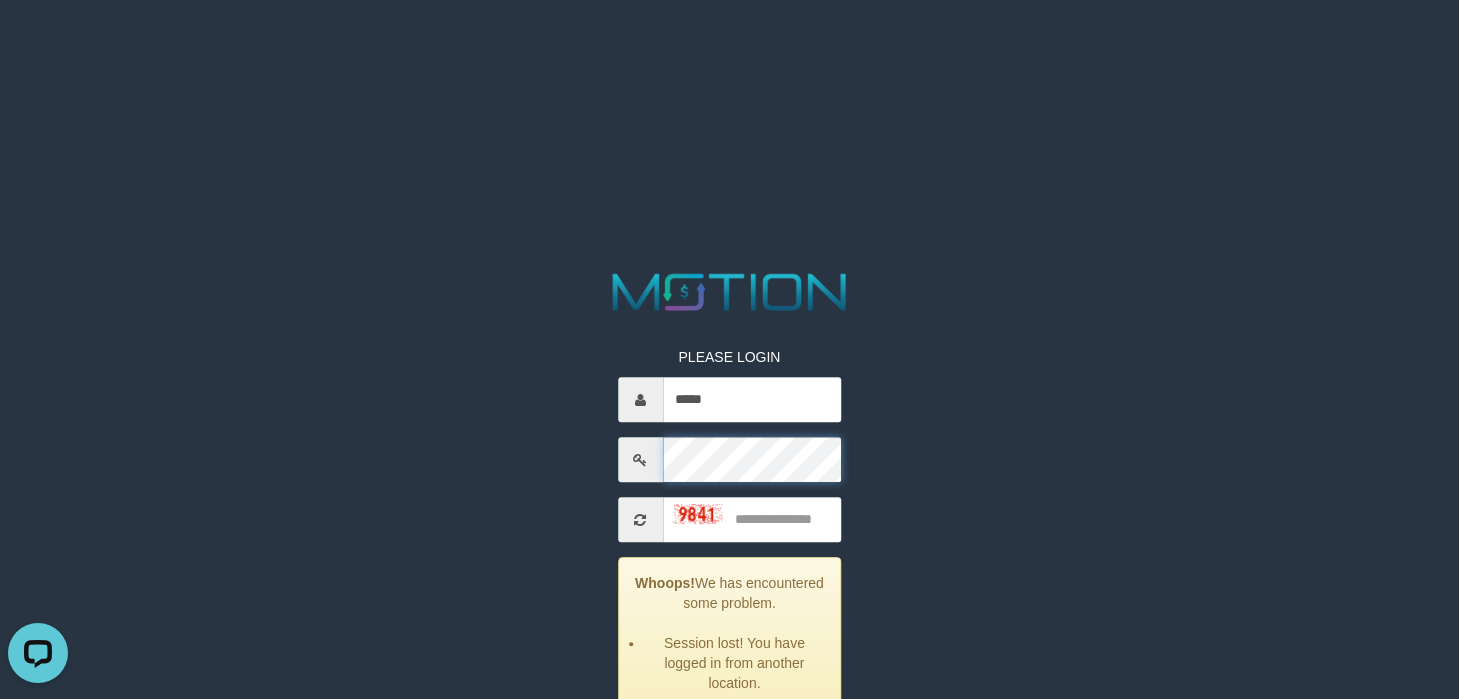 click on "PLEASE LOGIN
*****
Whoops!  We has encountered some problem.
Session lost! You have logged in from another location.
*****
code © 2012-2018 dwg" at bounding box center (729, 25) 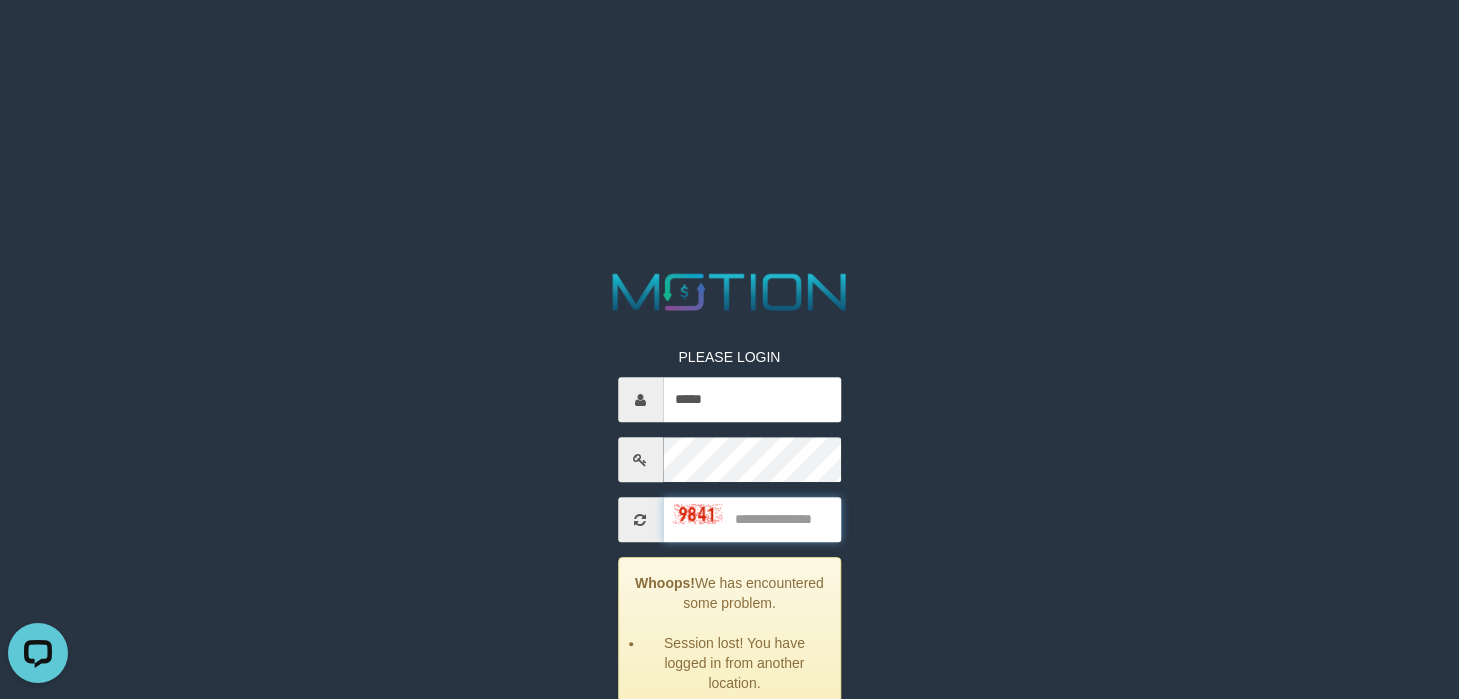 click at bounding box center [752, 519] 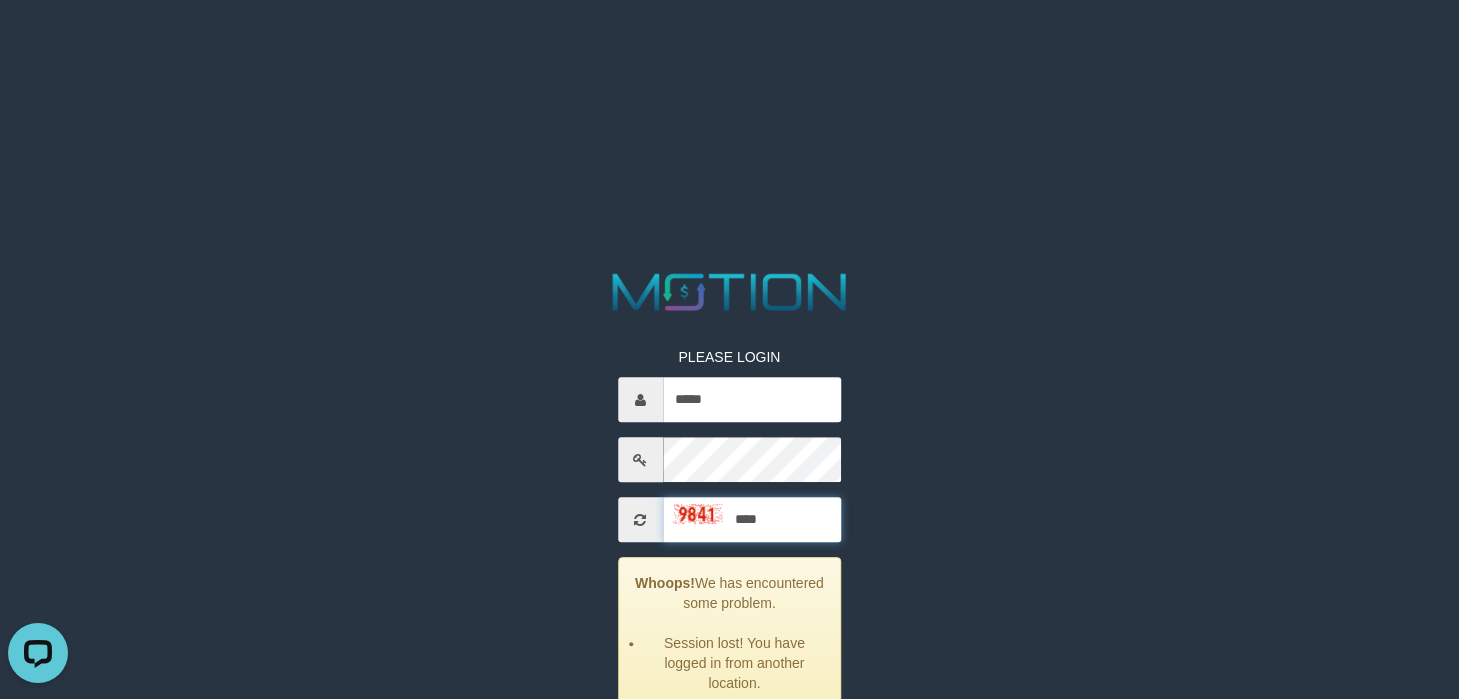 type on "****" 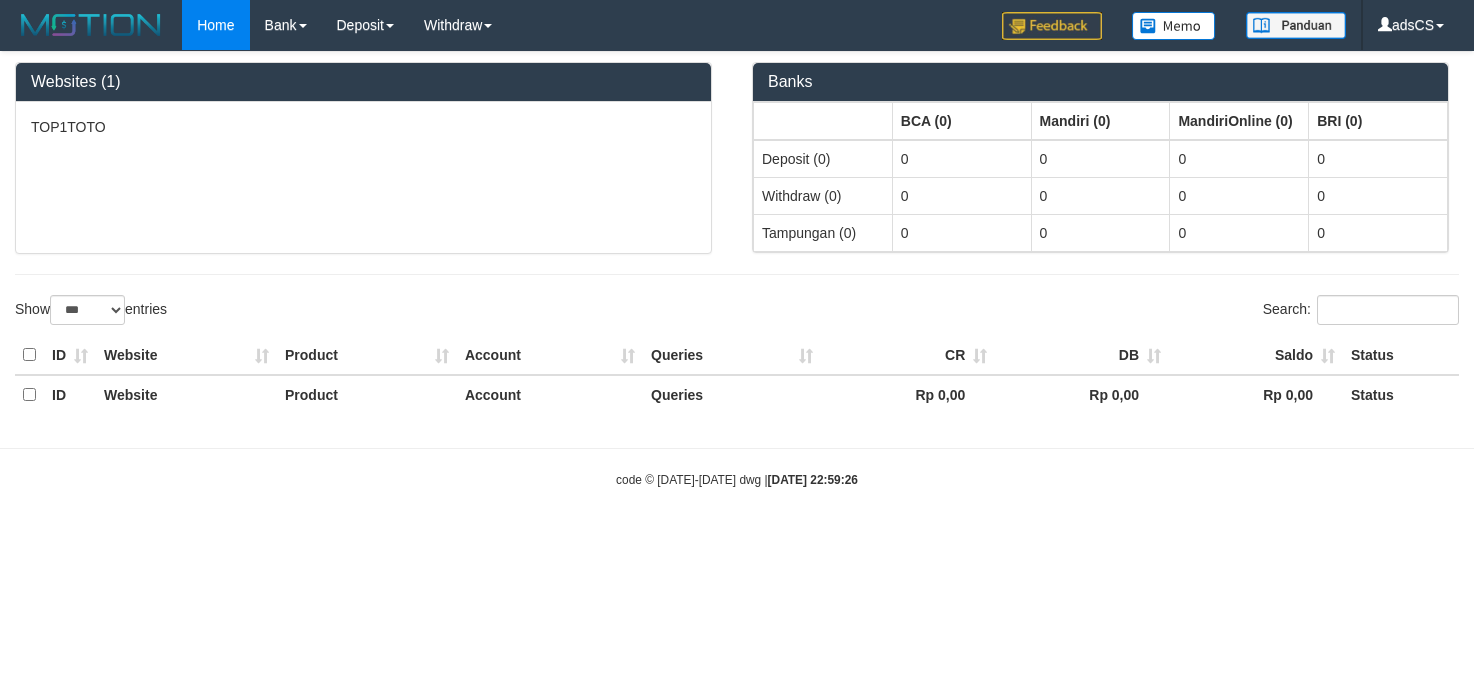 select on "***" 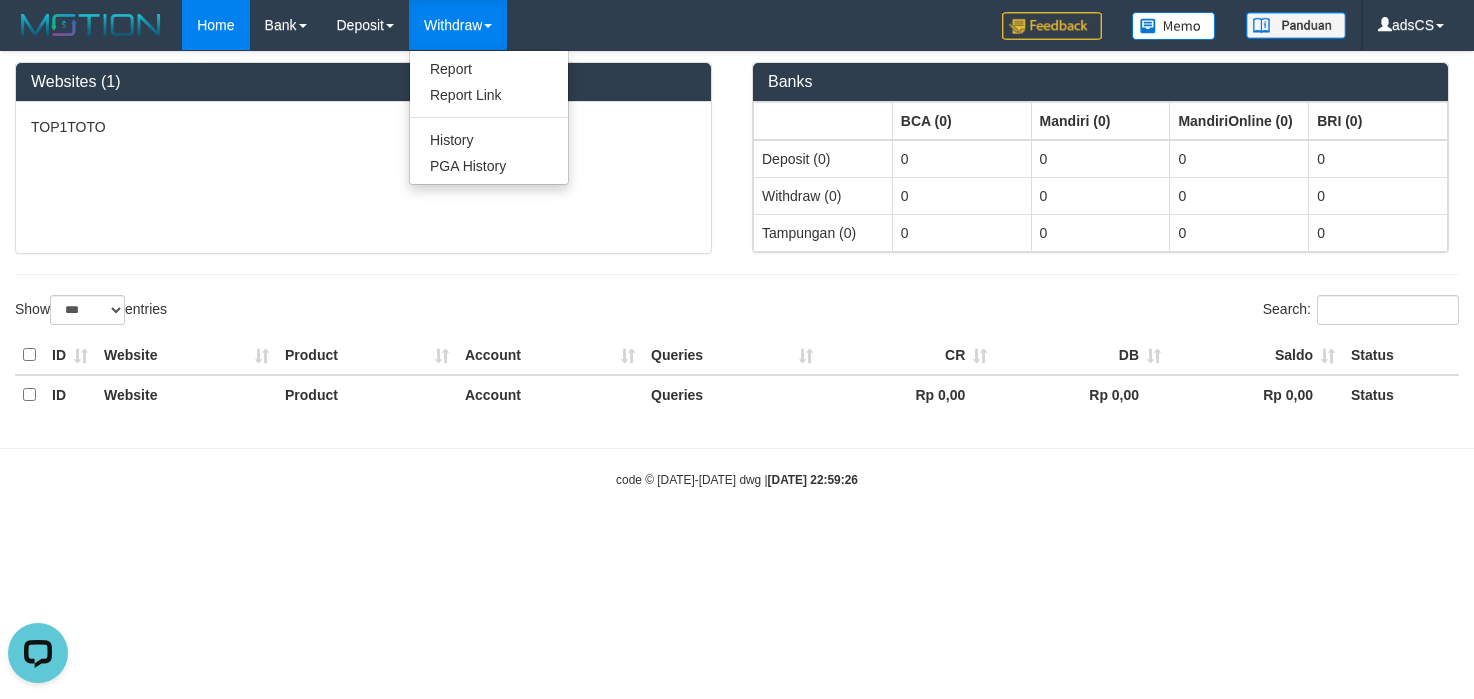 scroll, scrollTop: 0, scrollLeft: 0, axis: both 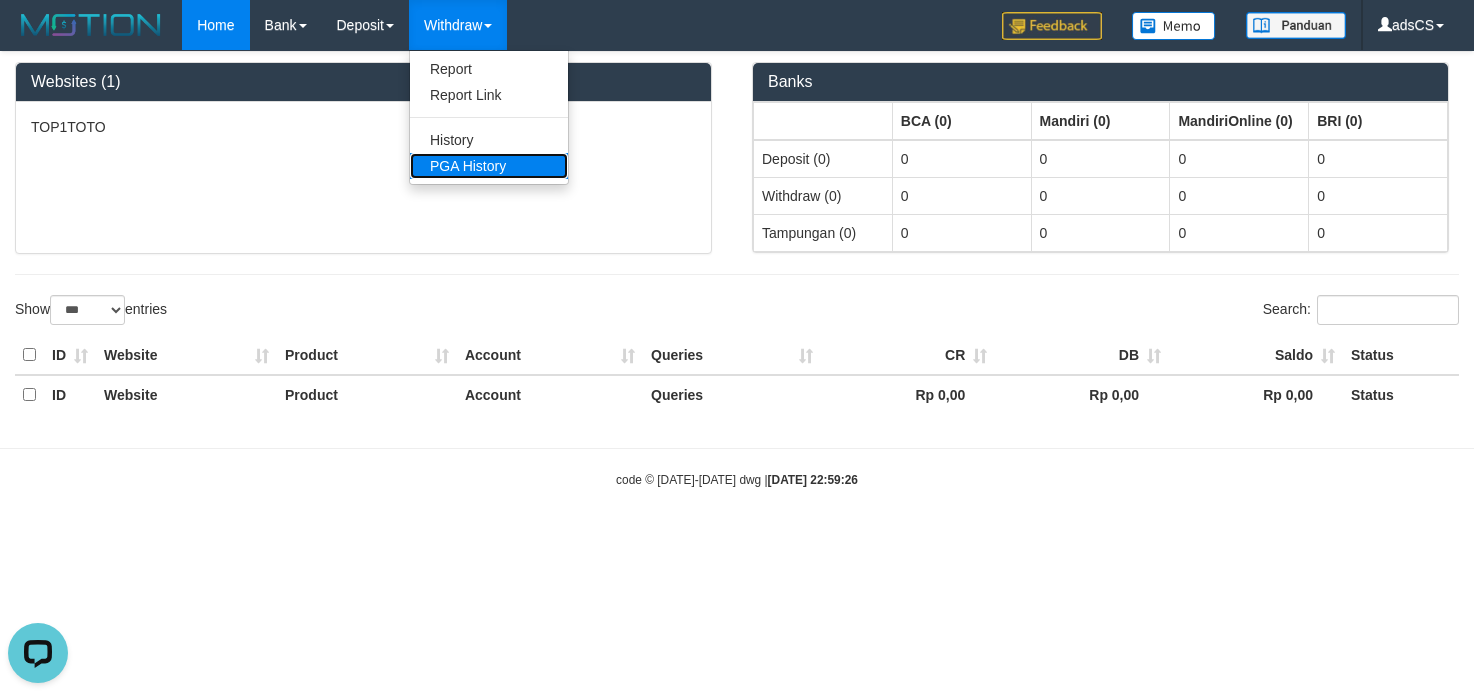 click on "PGA History" at bounding box center [489, 166] 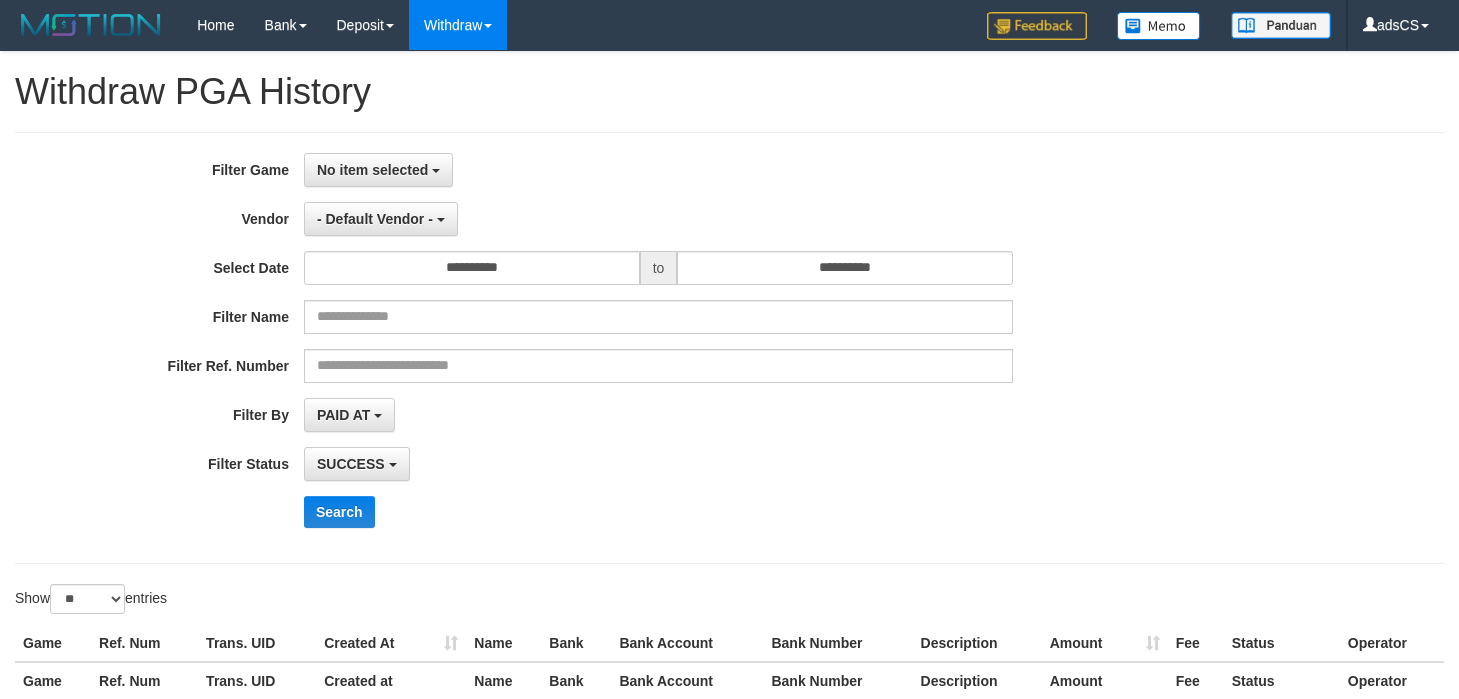 select 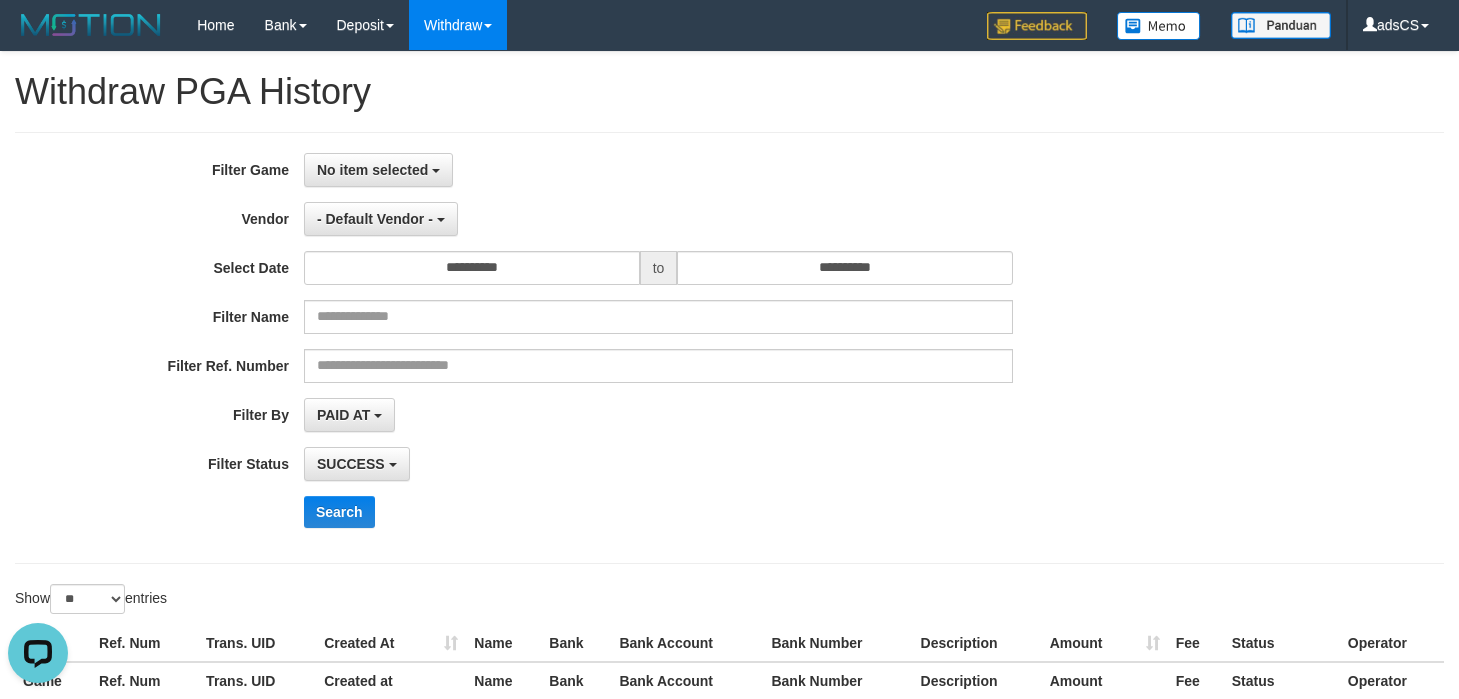 scroll, scrollTop: 0, scrollLeft: 0, axis: both 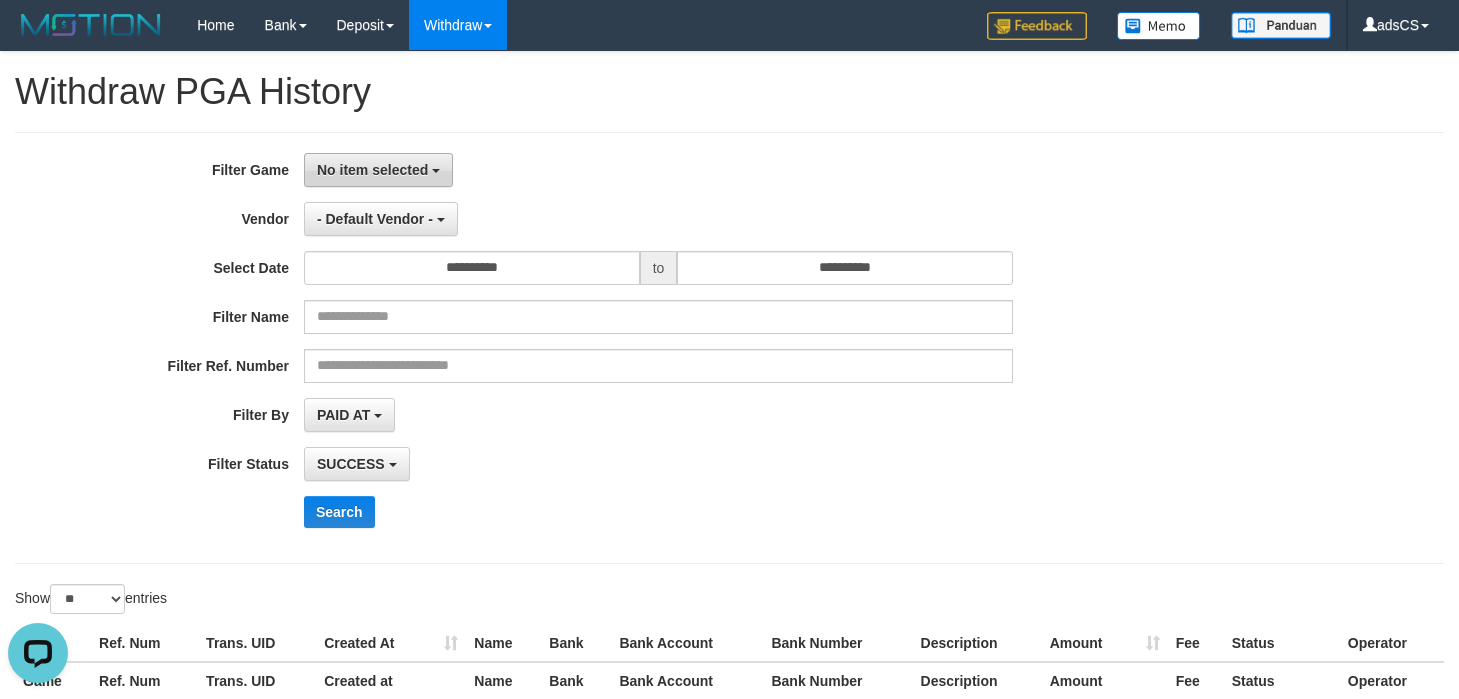 click on "No item selected" at bounding box center [372, 170] 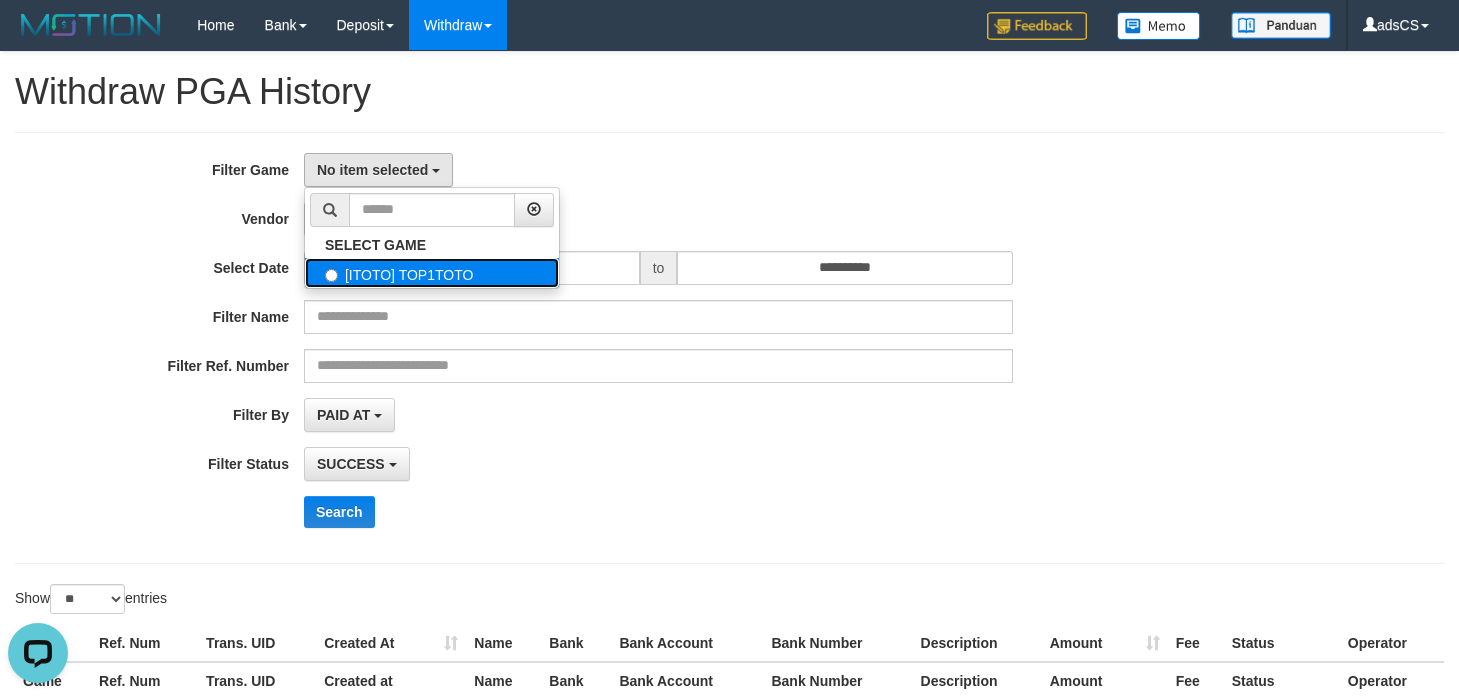 click on "[ITOTO] TOP1TOTO" at bounding box center [432, 273] 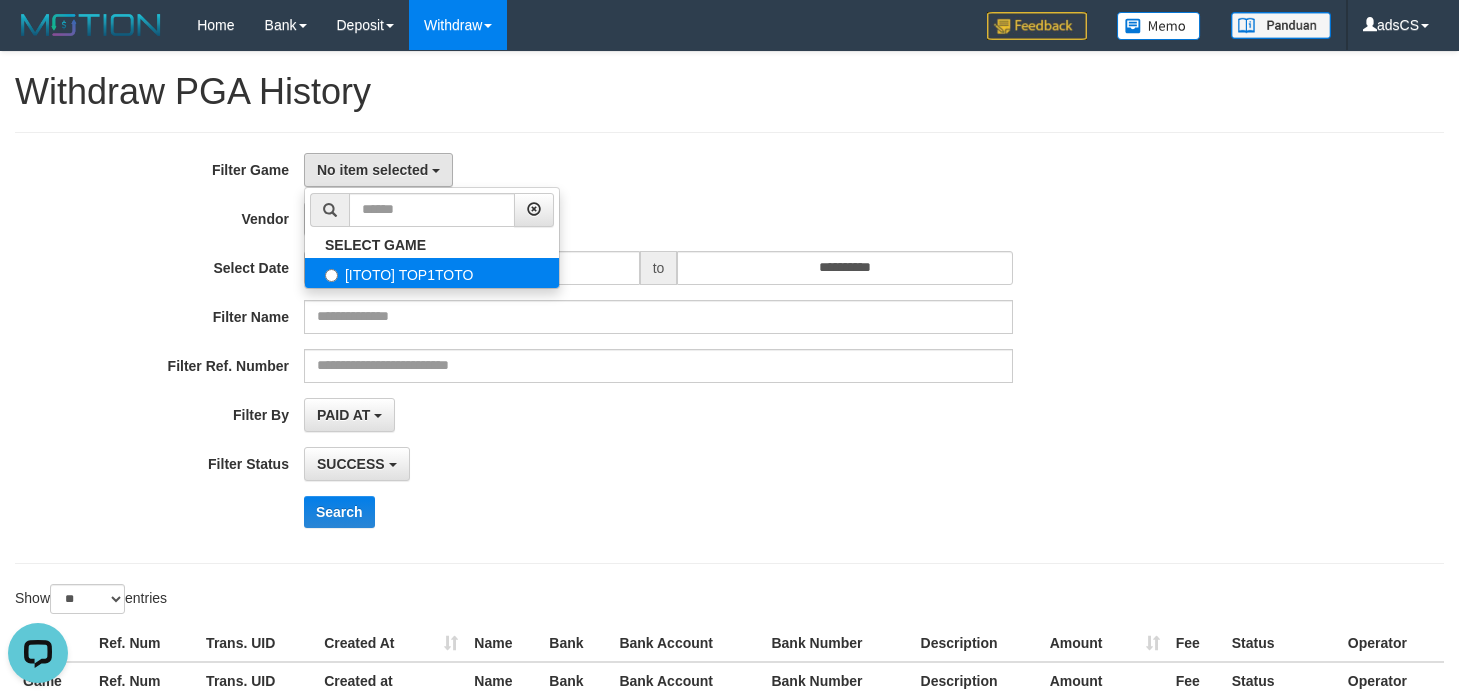 select on "***" 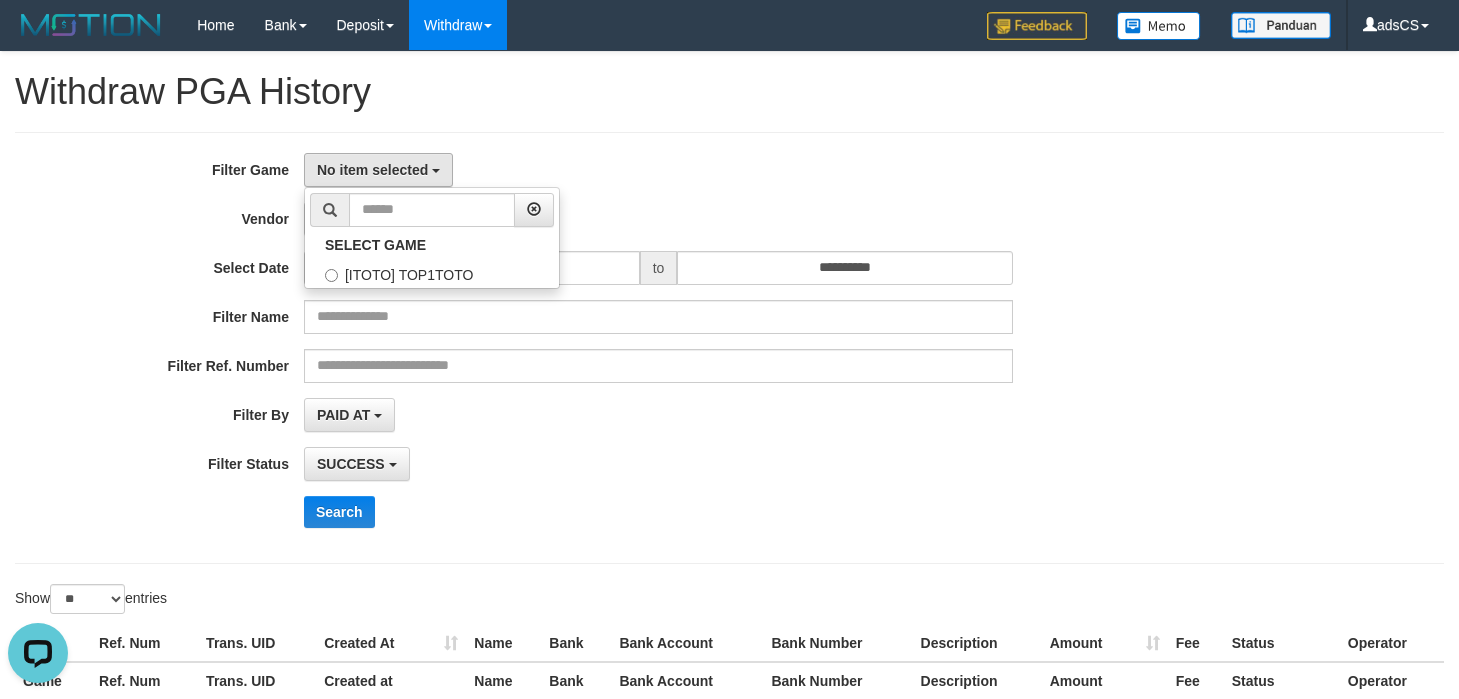 scroll, scrollTop: 18, scrollLeft: 0, axis: vertical 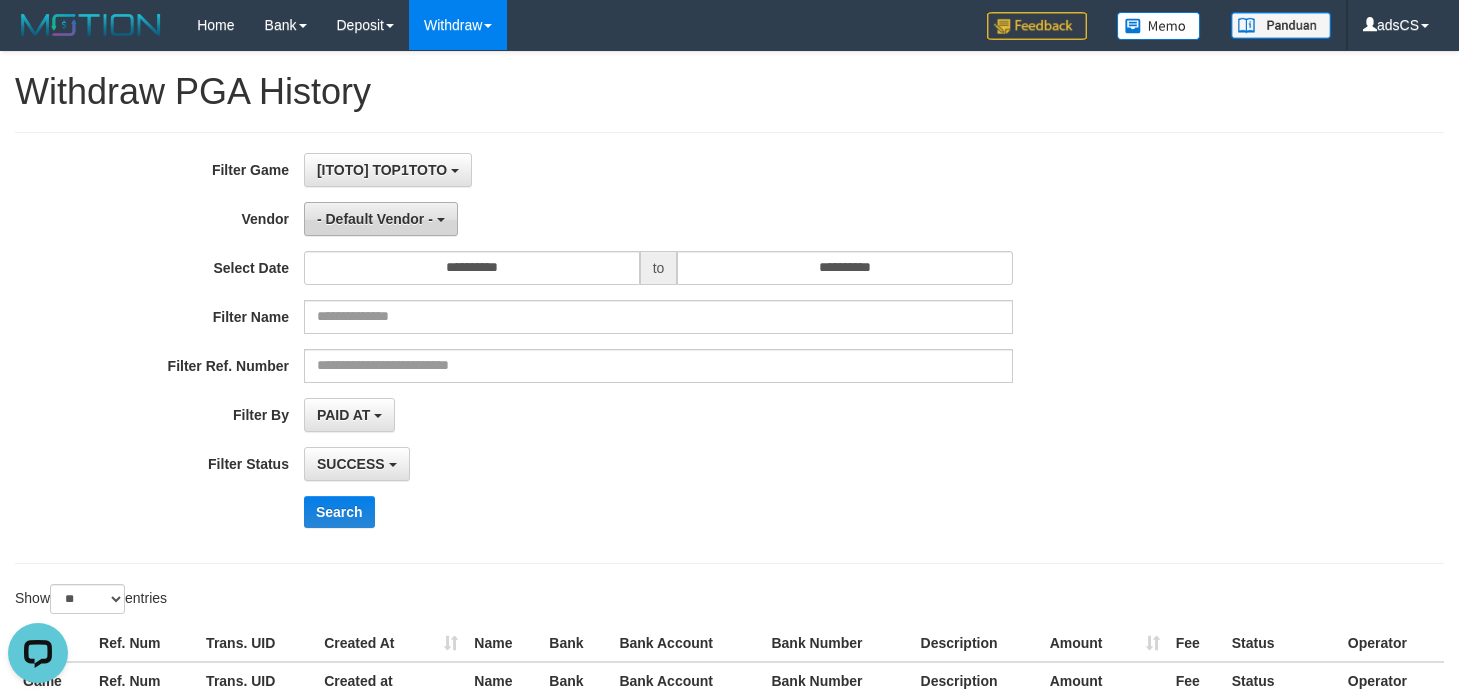 click on "- Default Vendor -" at bounding box center [381, 219] 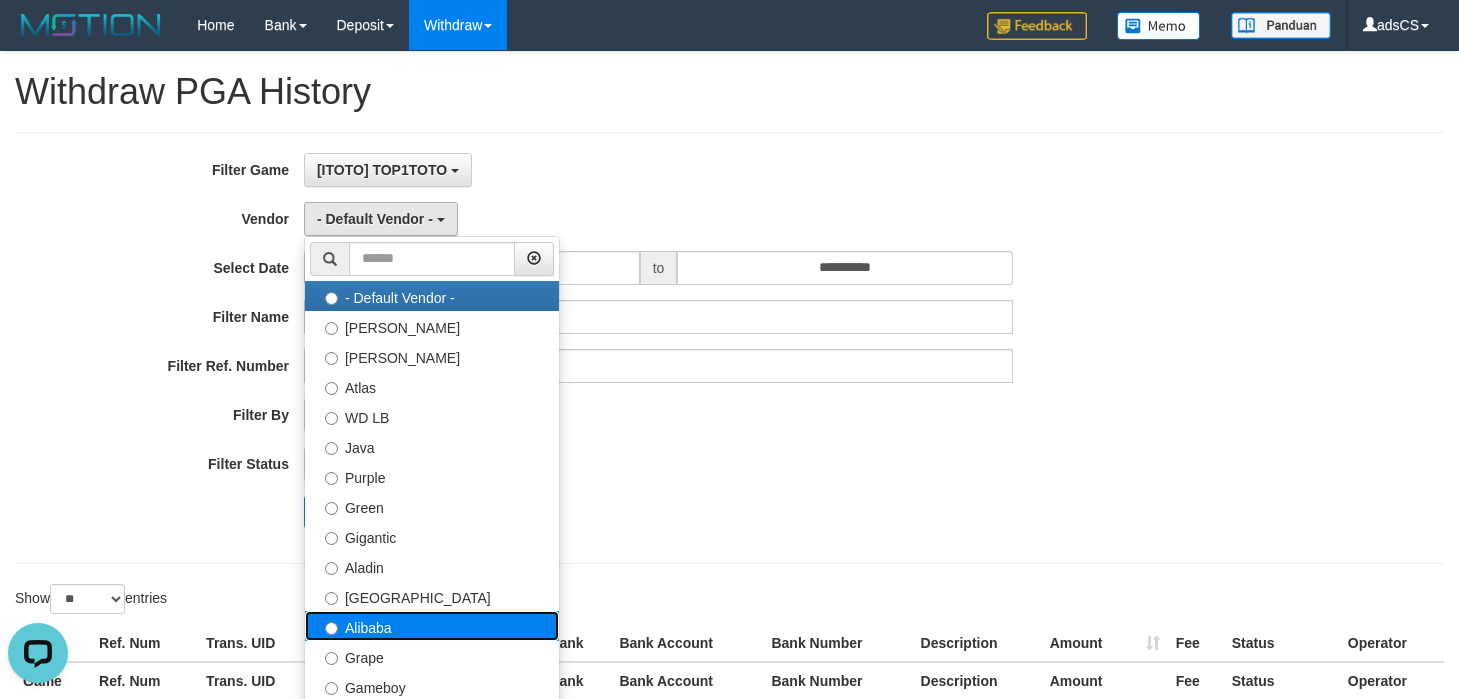 click on "Alibaba" at bounding box center [432, 626] 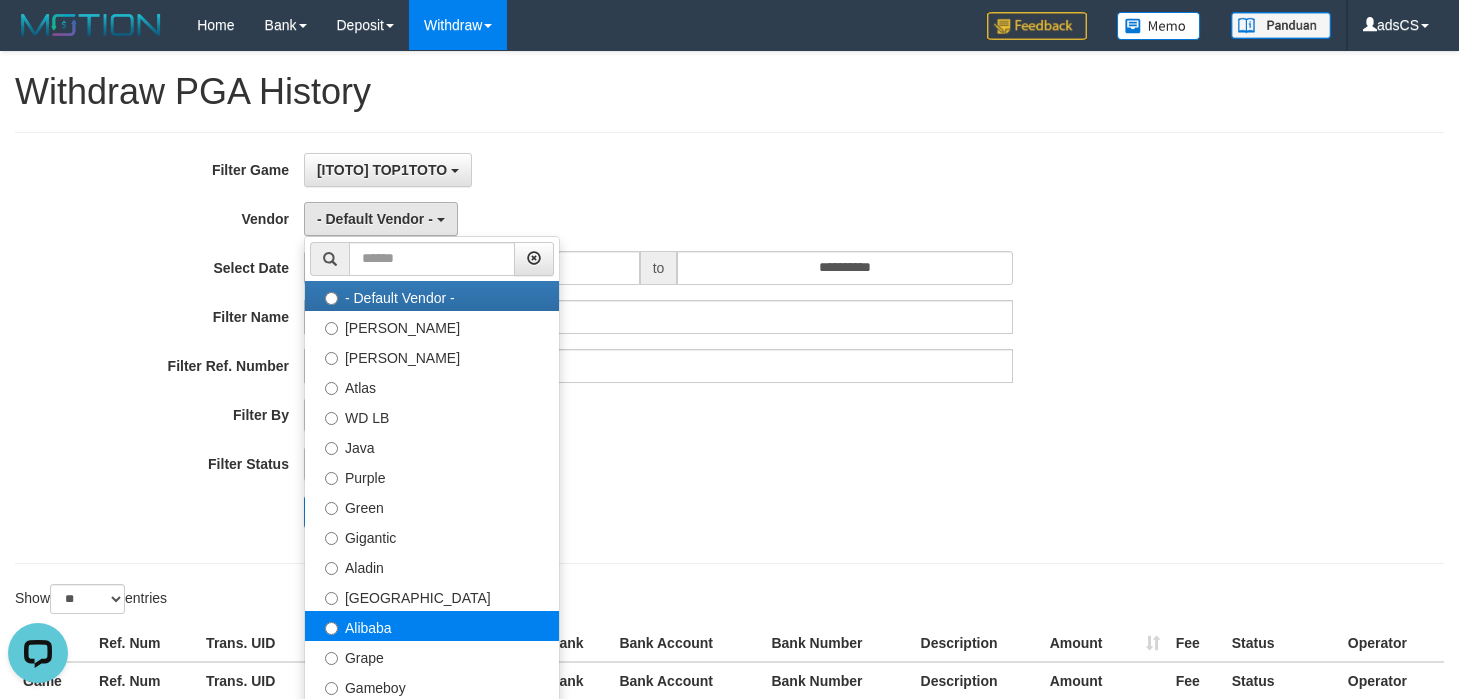 select on "**********" 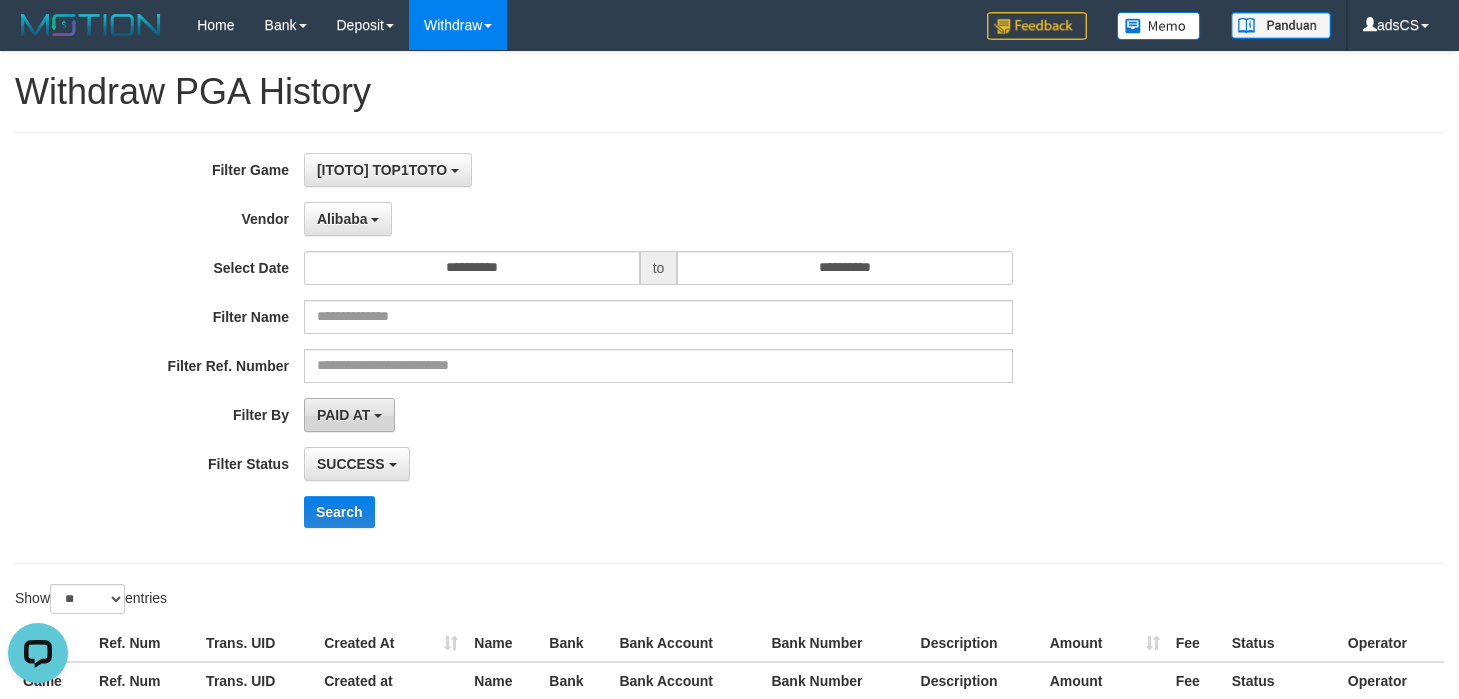 click on "PAID AT" at bounding box center (343, 415) 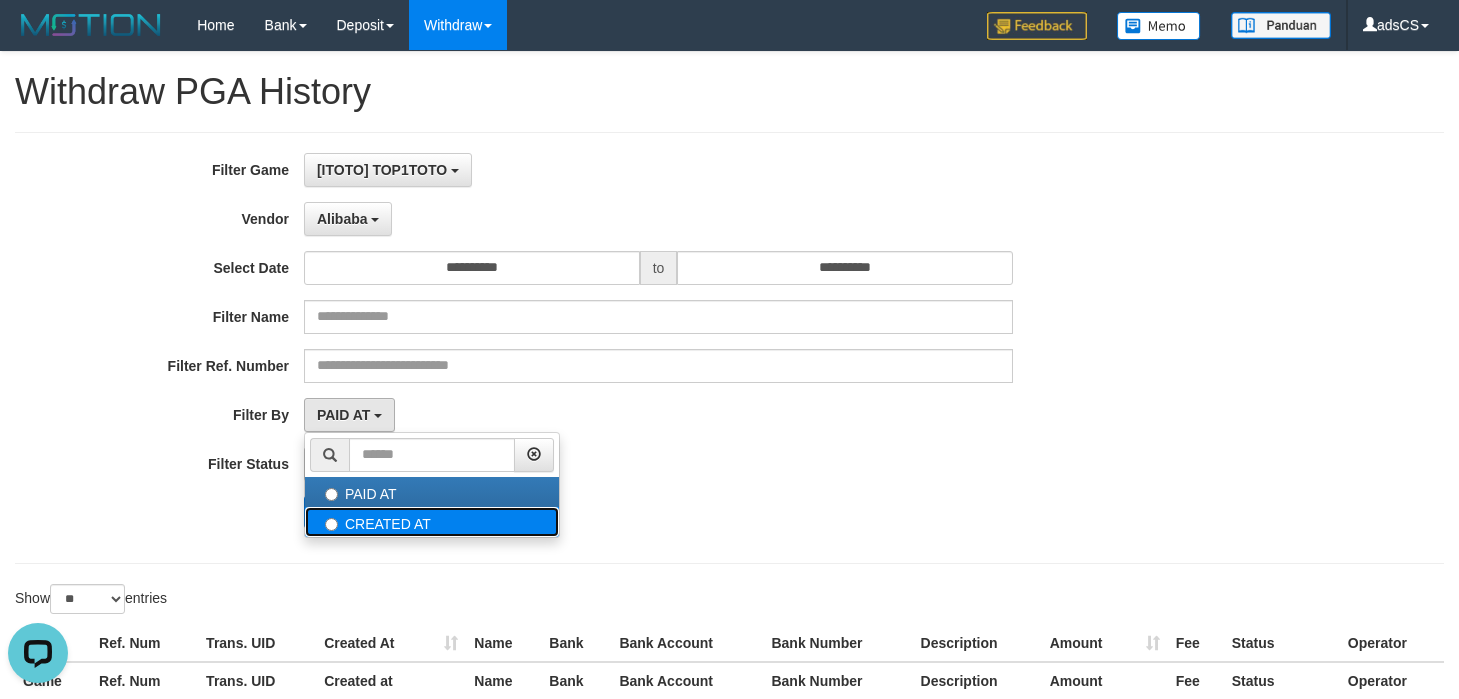 click on "CREATED AT" at bounding box center (432, 522) 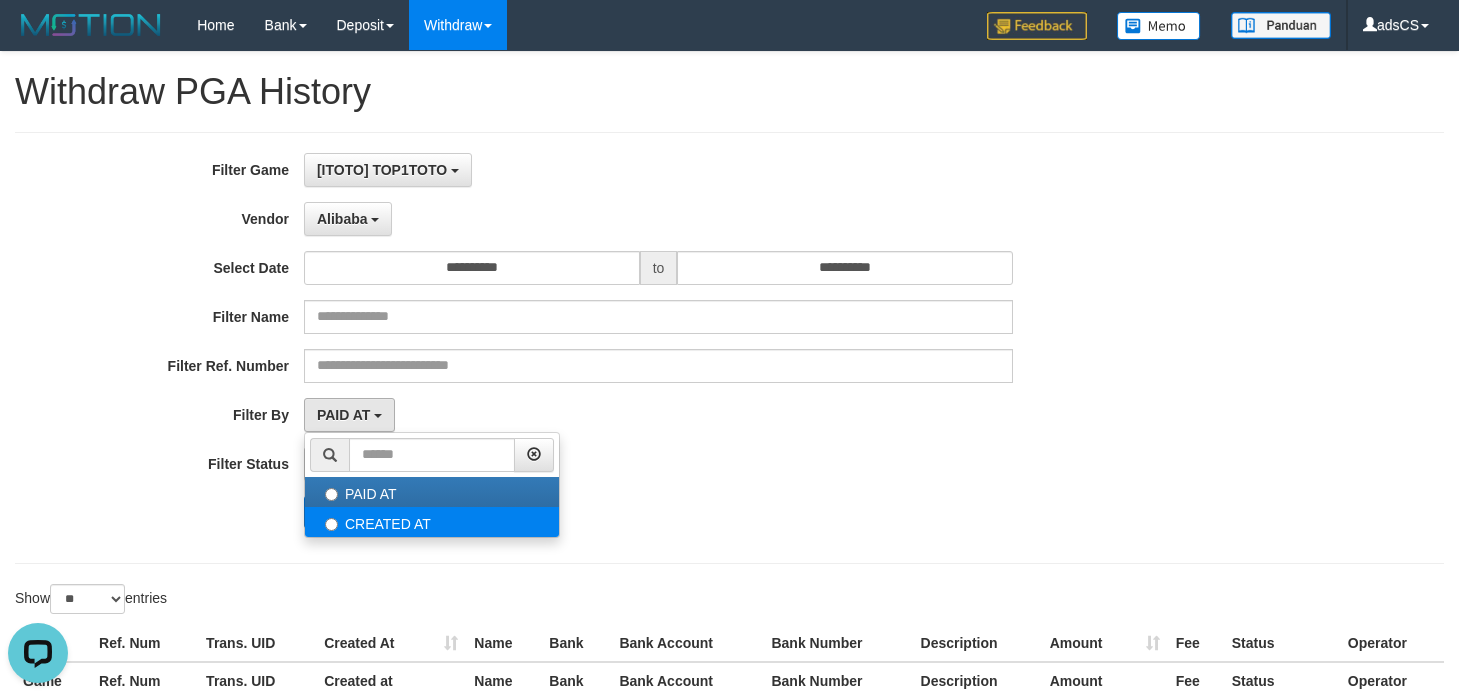 select on "*" 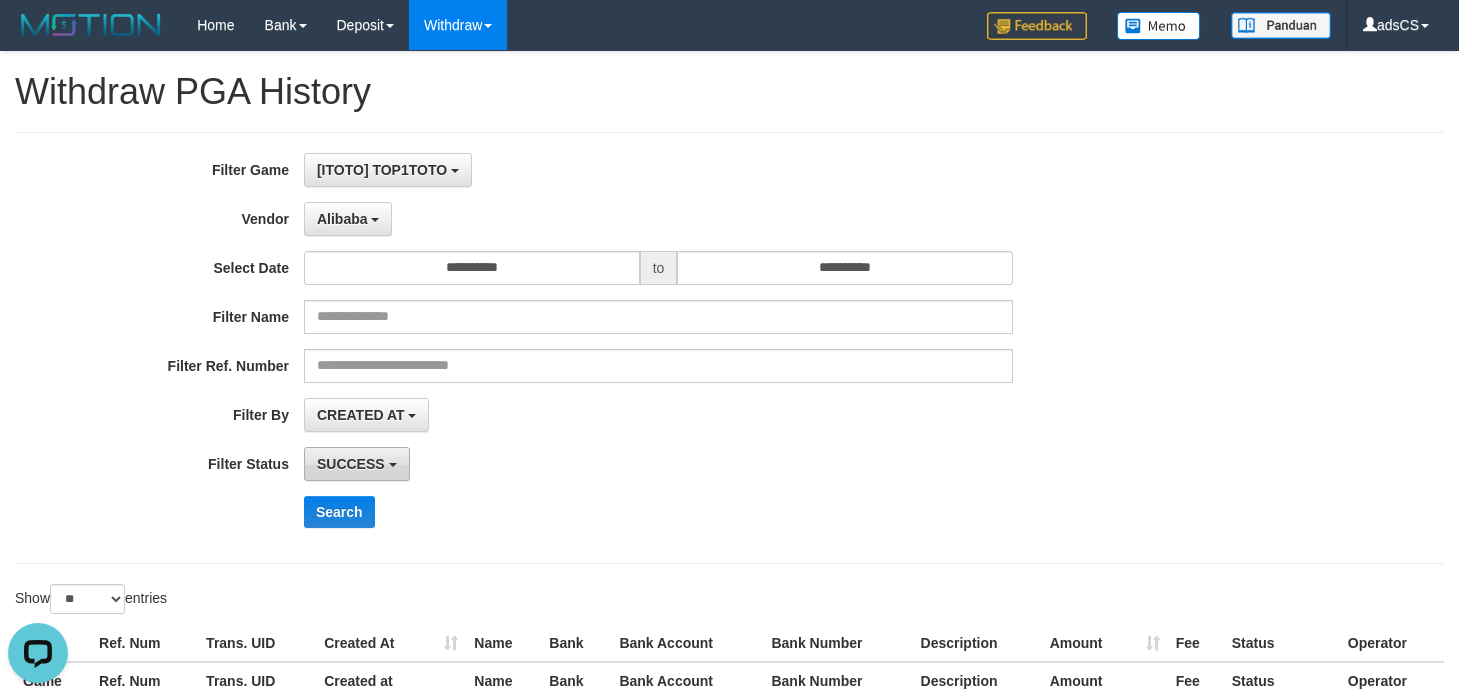 click on "SUCCESS" at bounding box center (351, 464) 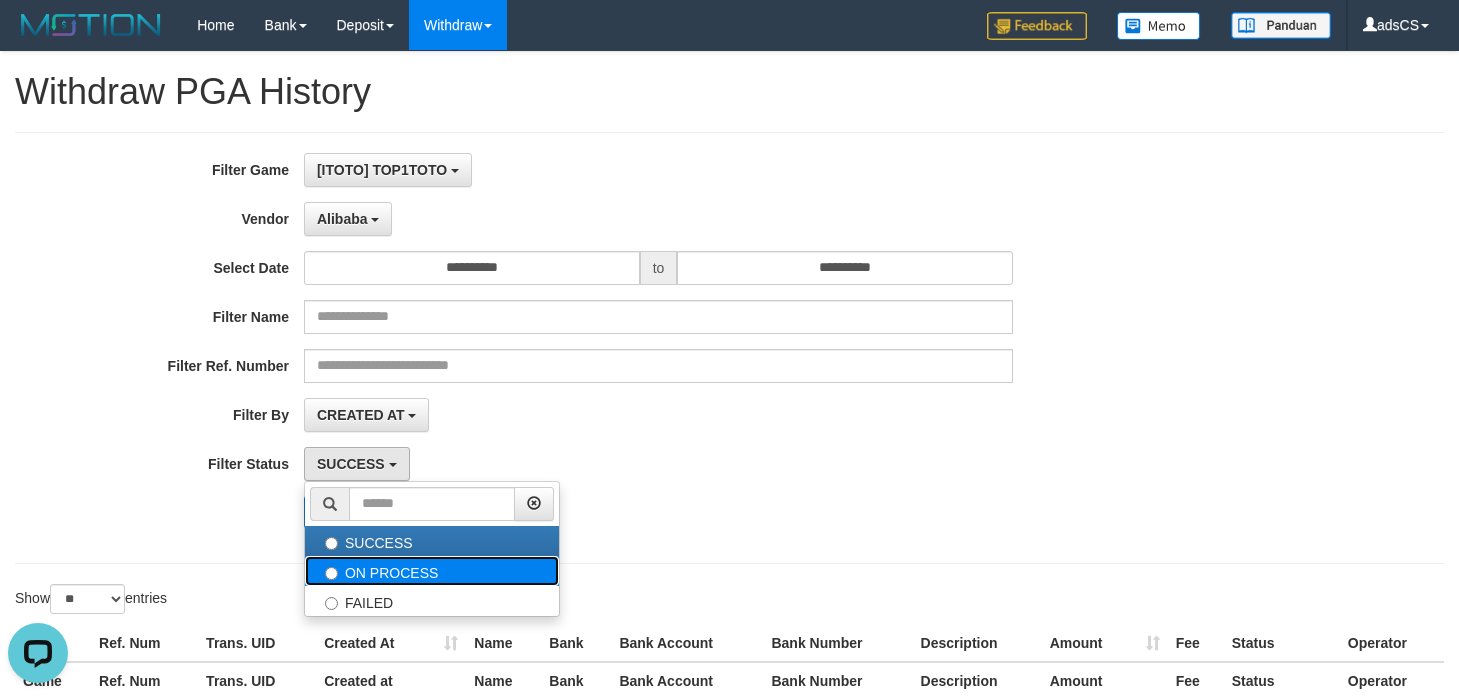 click on "ON PROCESS" at bounding box center [432, 571] 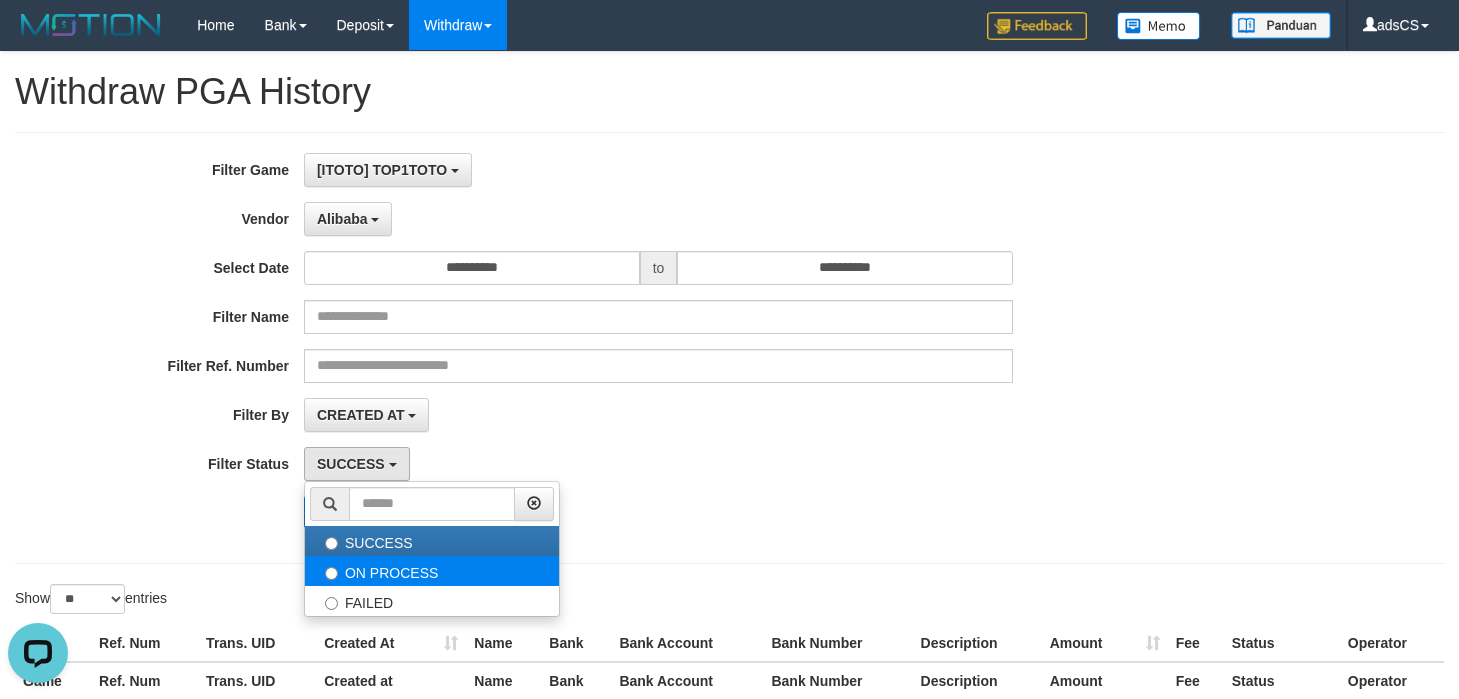 select on "*" 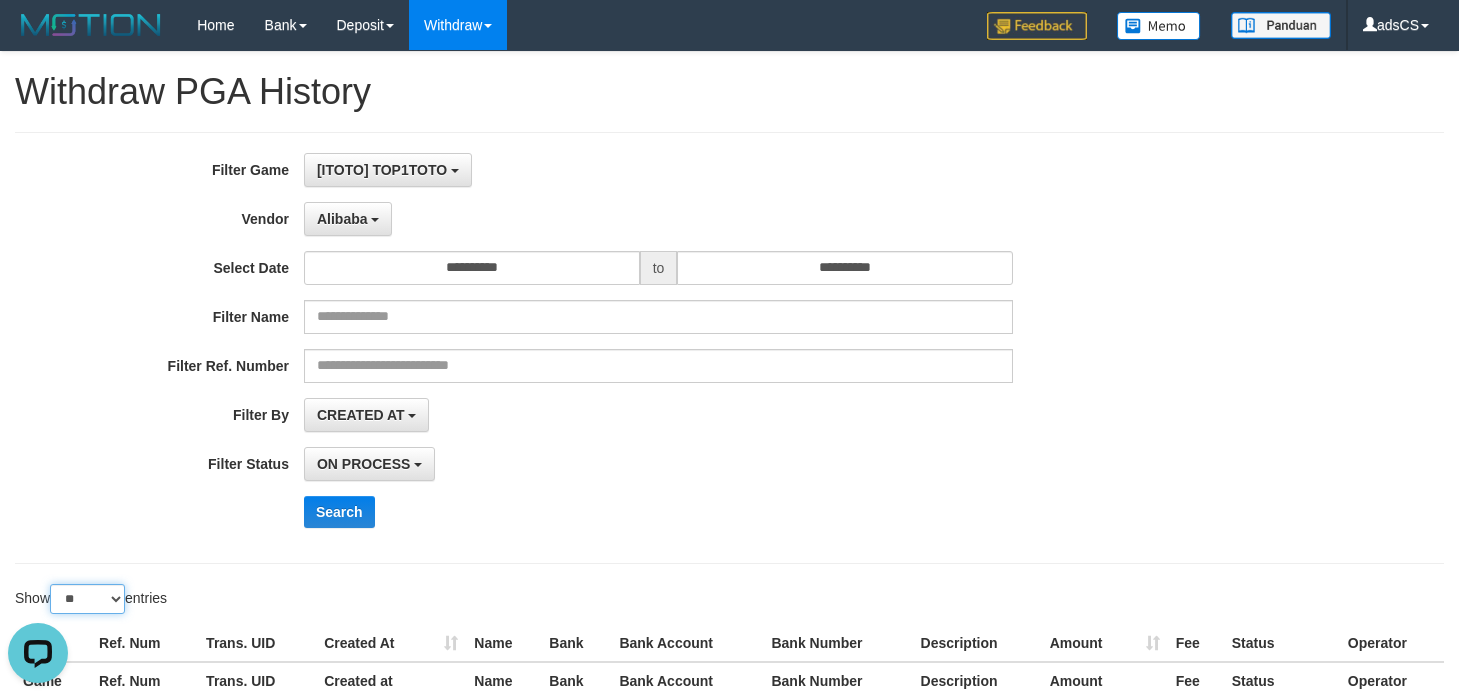 click on "** ** ** ***" at bounding box center [87, 599] 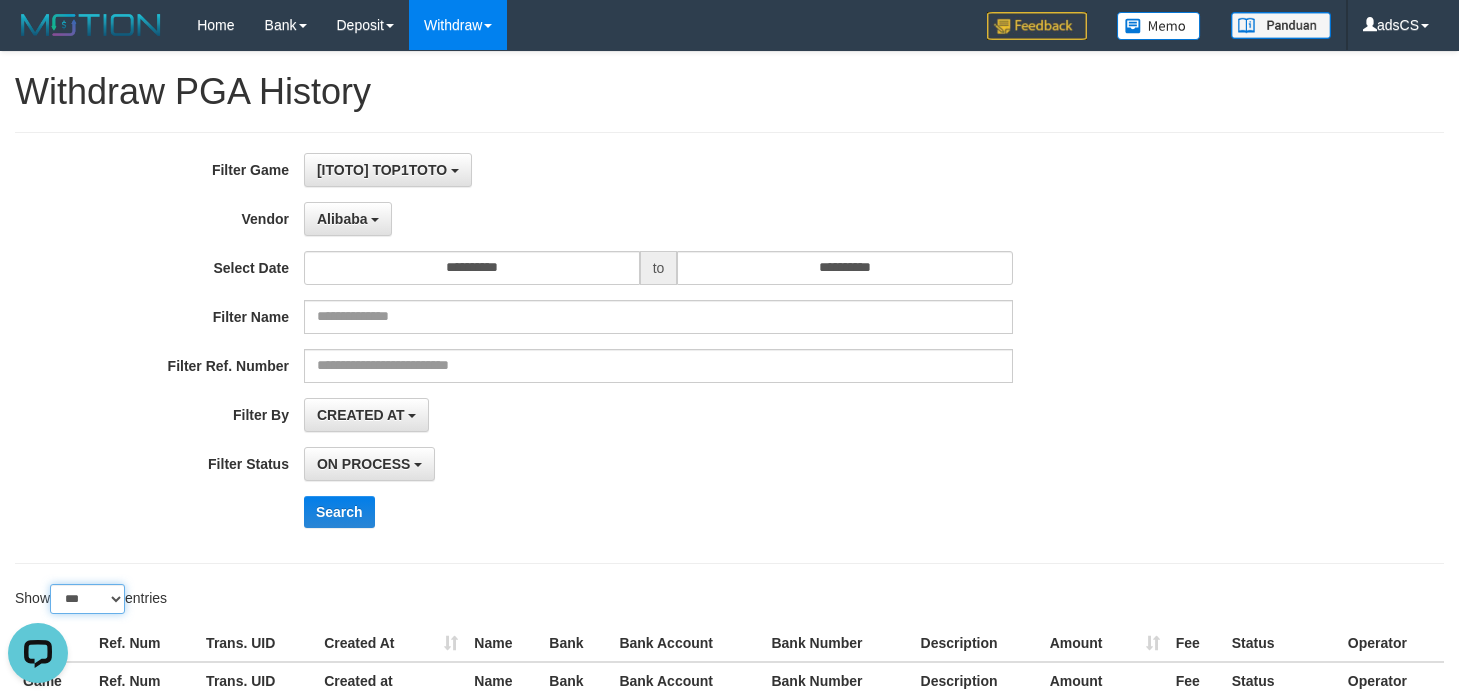 click on "** ** ** ***" at bounding box center [87, 599] 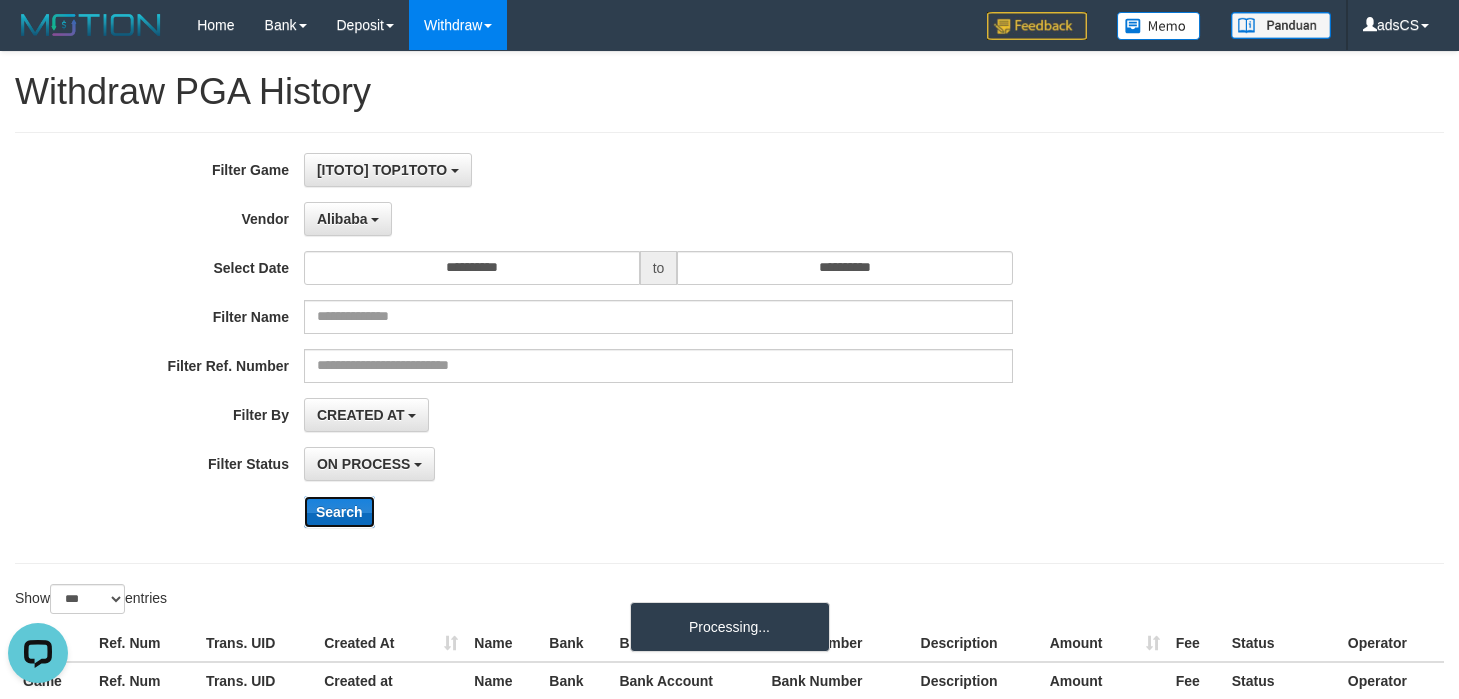 click on "Search" at bounding box center (339, 512) 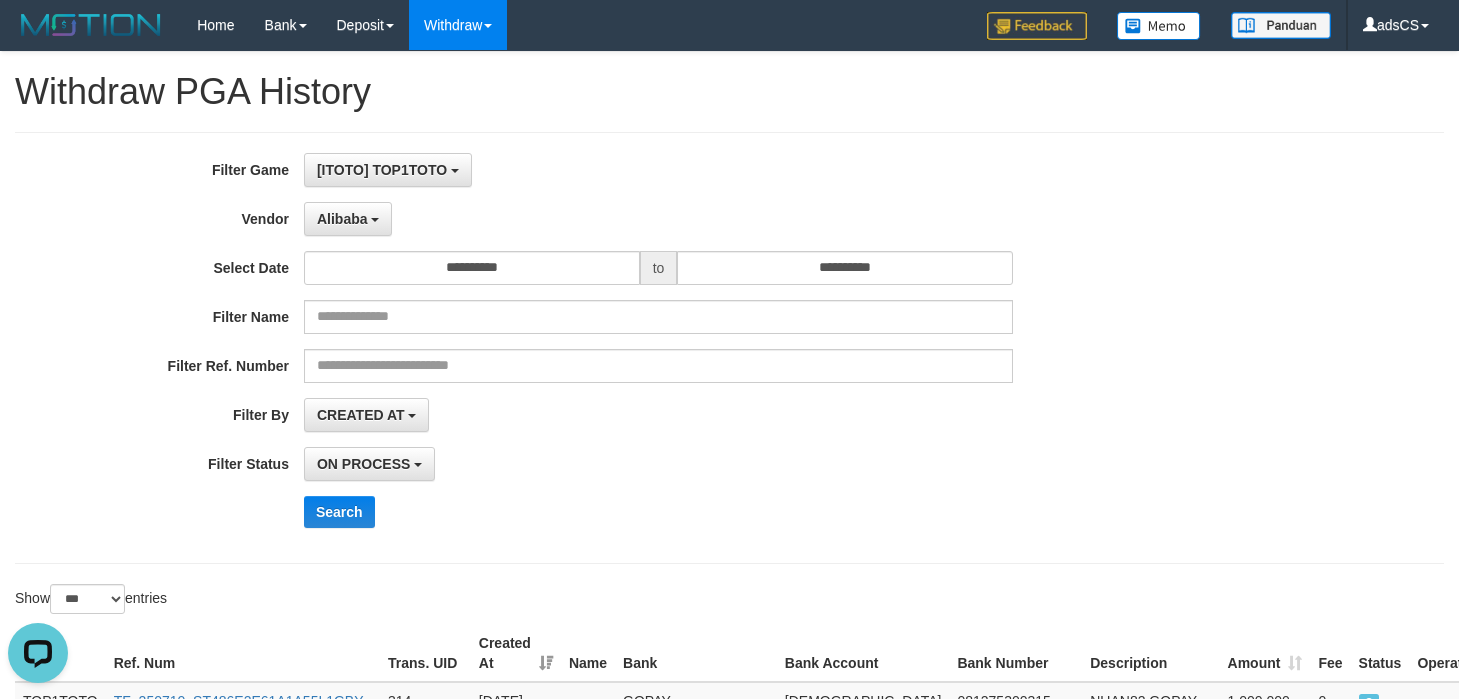 click on "**********" at bounding box center (608, 348) 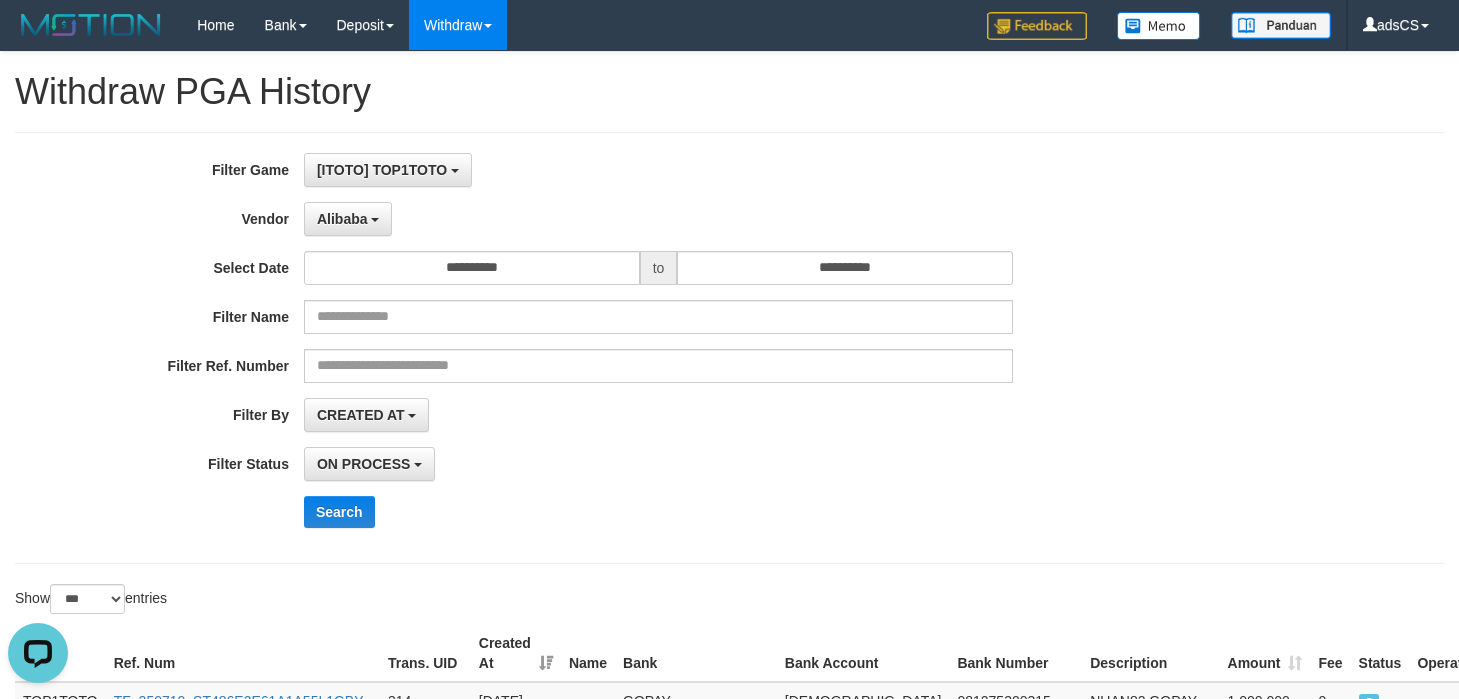 scroll, scrollTop: 4663, scrollLeft: 0, axis: vertical 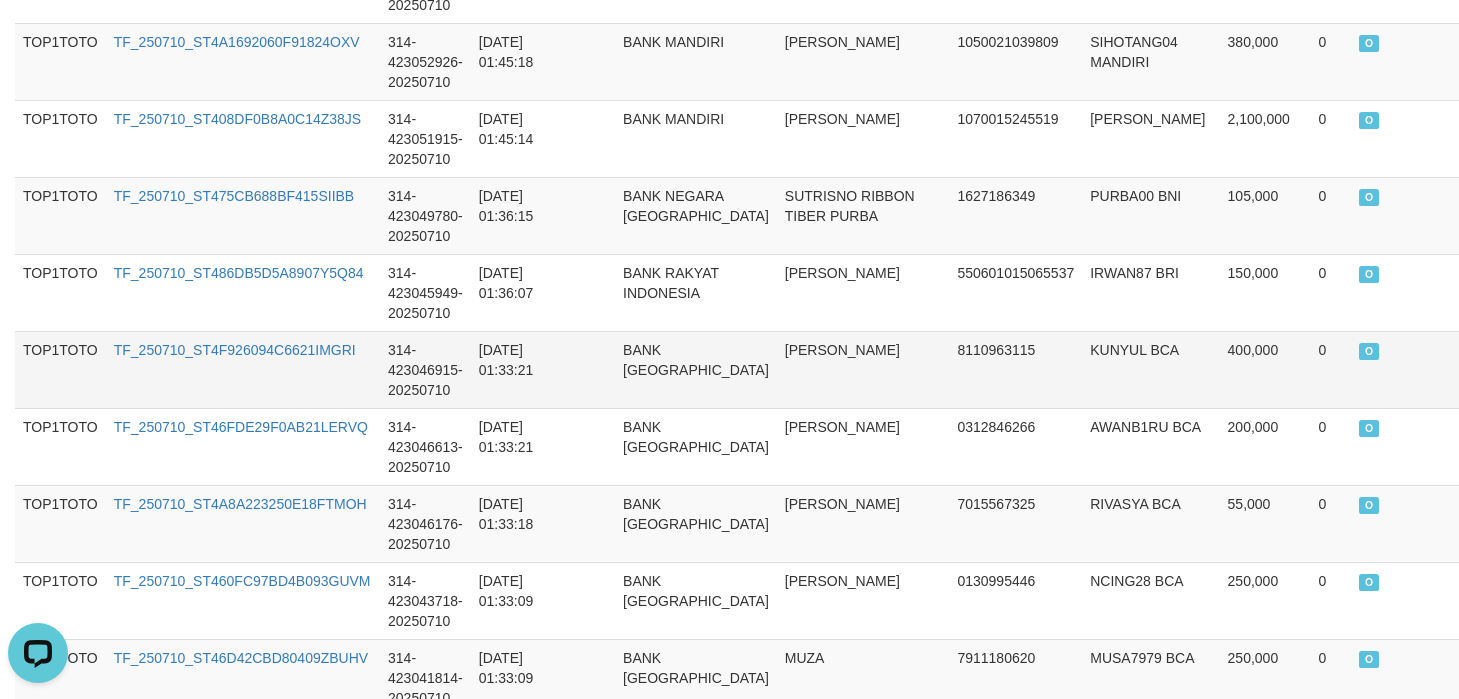 click on "TF_250710_ST4F926094C6621IMGRI" at bounding box center [243, 369] 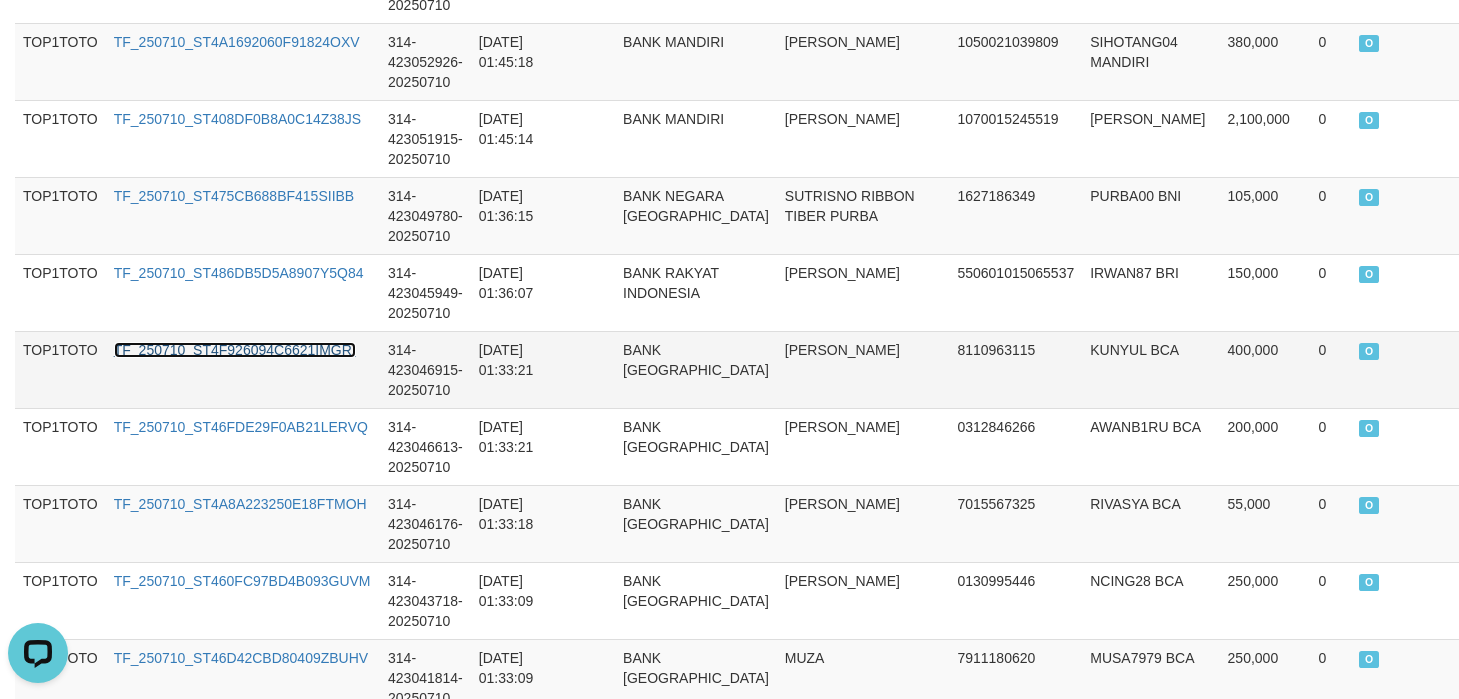 click on "TF_250710_ST4F926094C6621IMGRI" at bounding box center [235, 350] 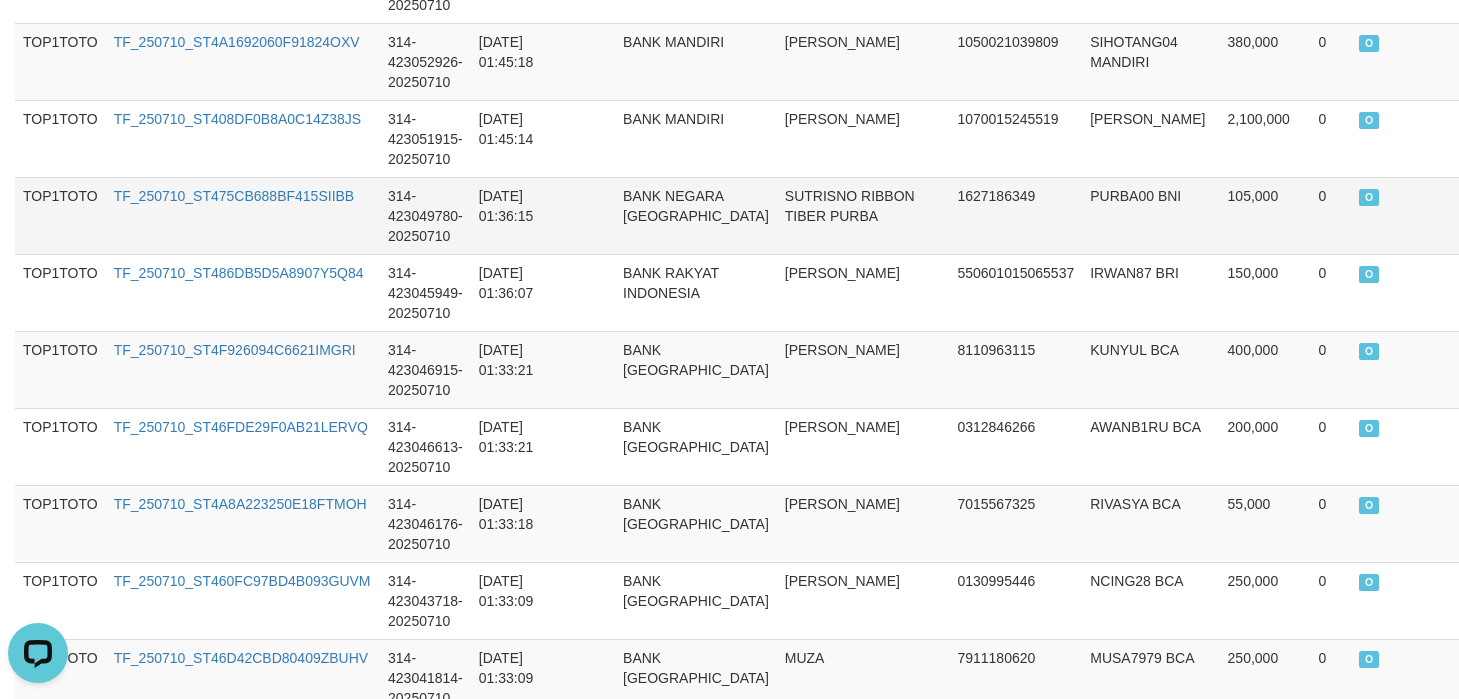 click on "1627186349" at bounding box center [1015, 215] 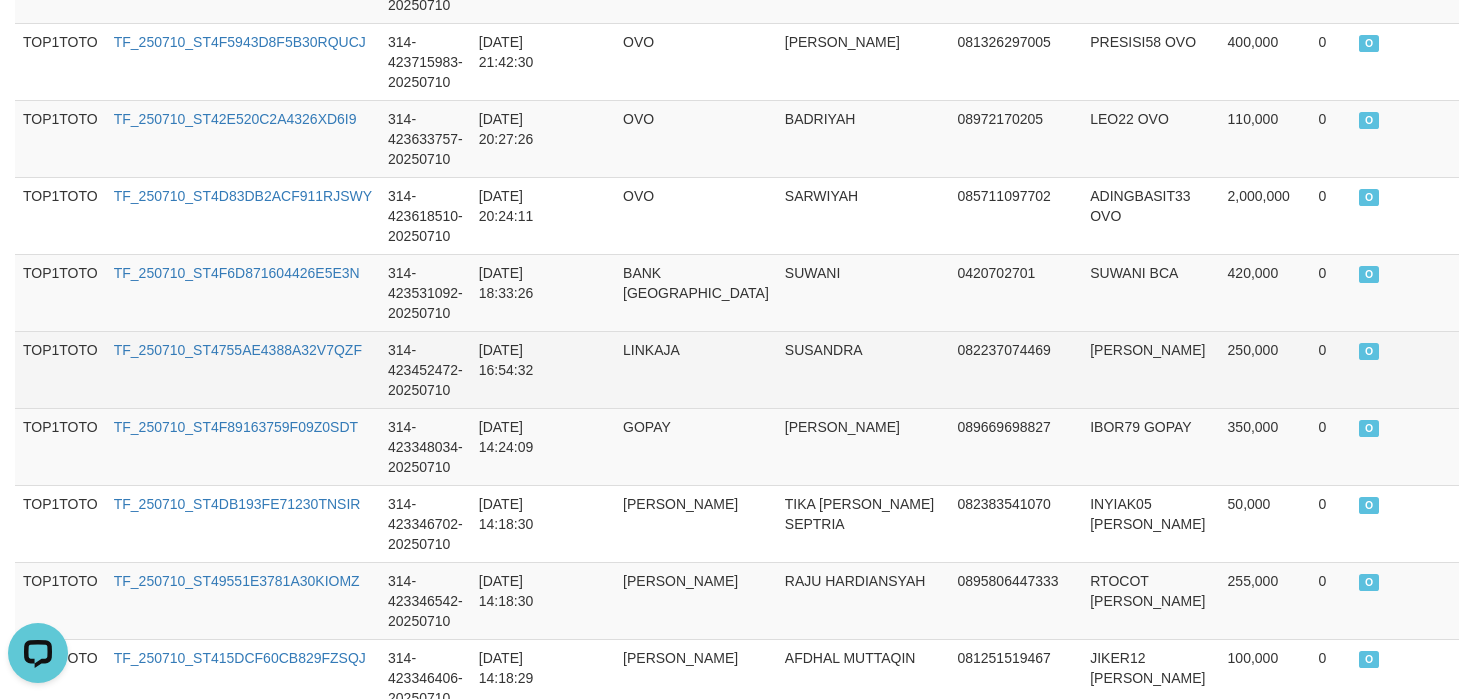 click on "TF_250710_ST4755AE4388A32V7QZF" at bounding box center [243, 369] 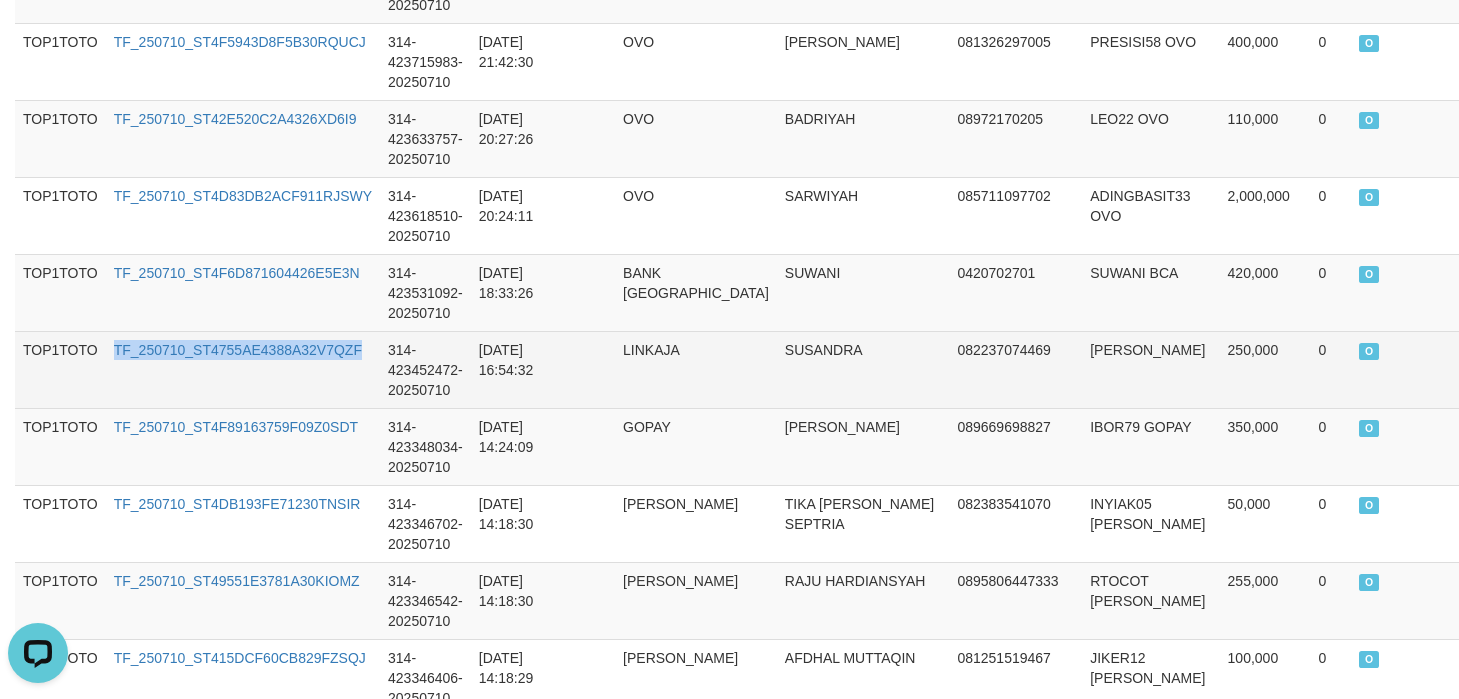click on "TF_250710_ST4755AE4388A32V7QZF" at bounding box center [243, 369] 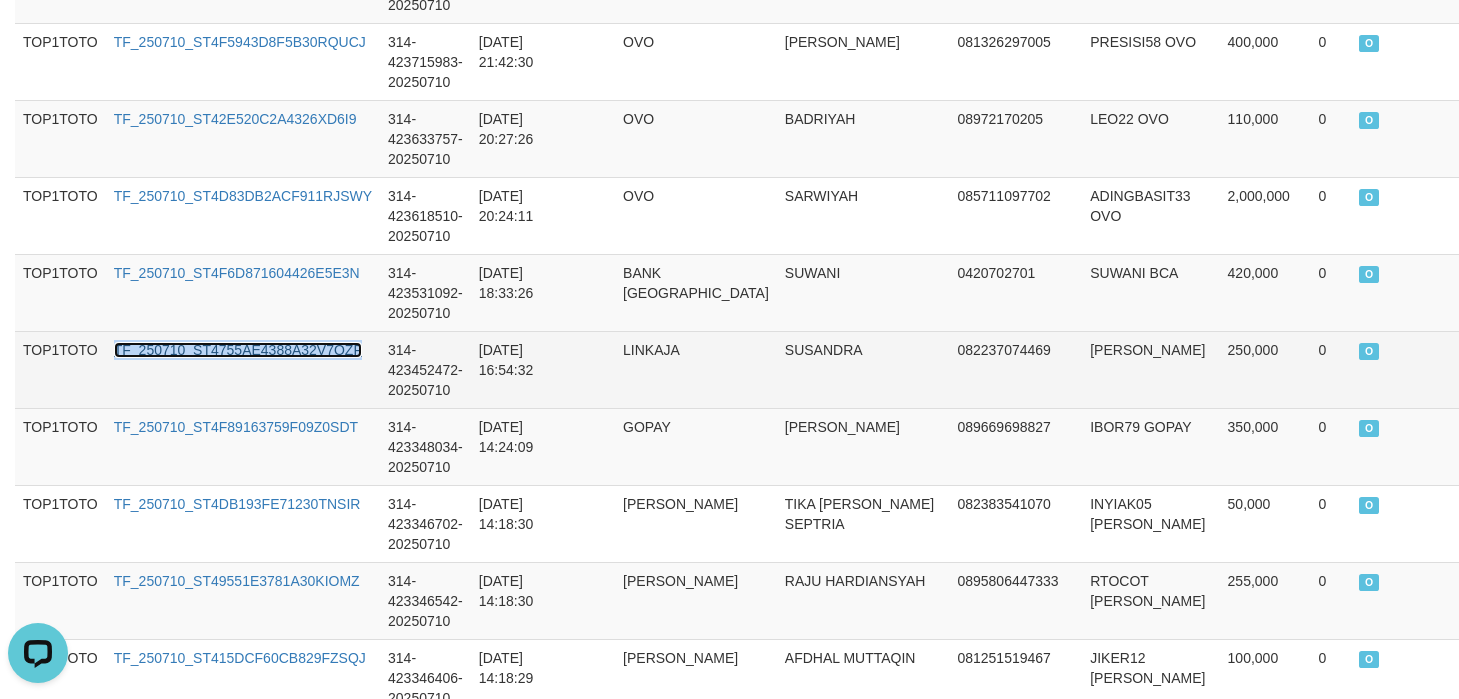 click on "TF_250710_ST4755AE4388A32V7QZF" at bounding box center (238, 350) 